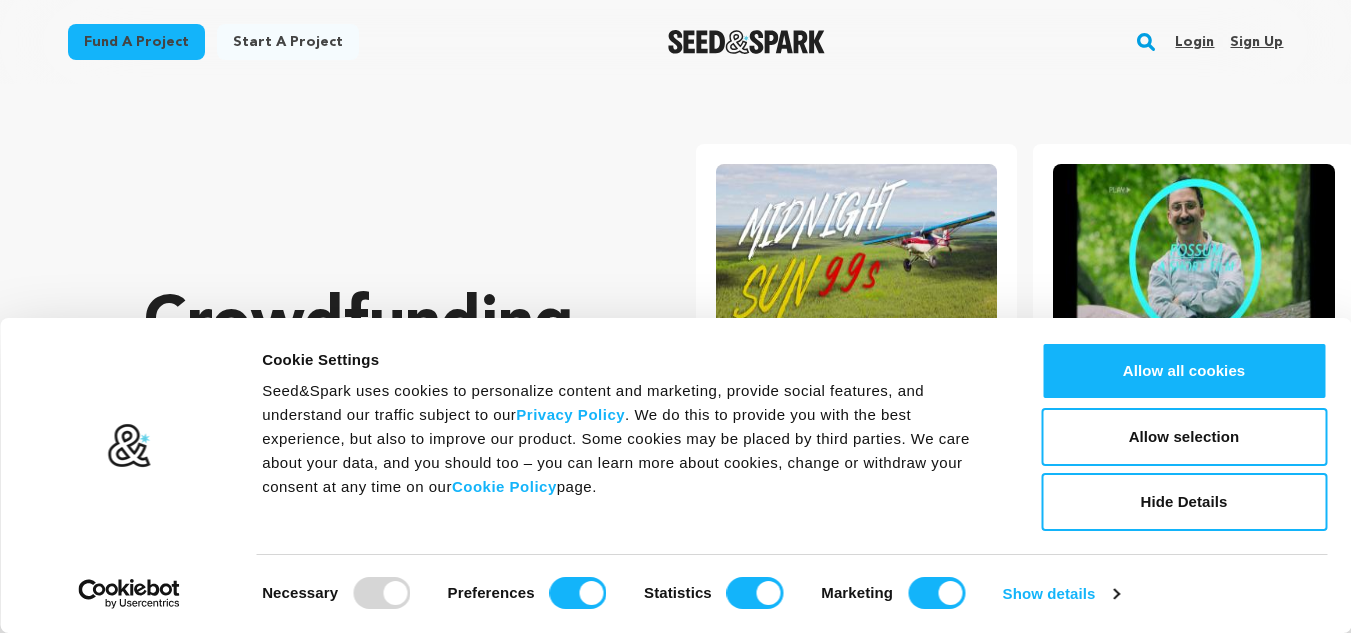 scroll, scrollTop: 0, scrollLeft: 0, axis: both 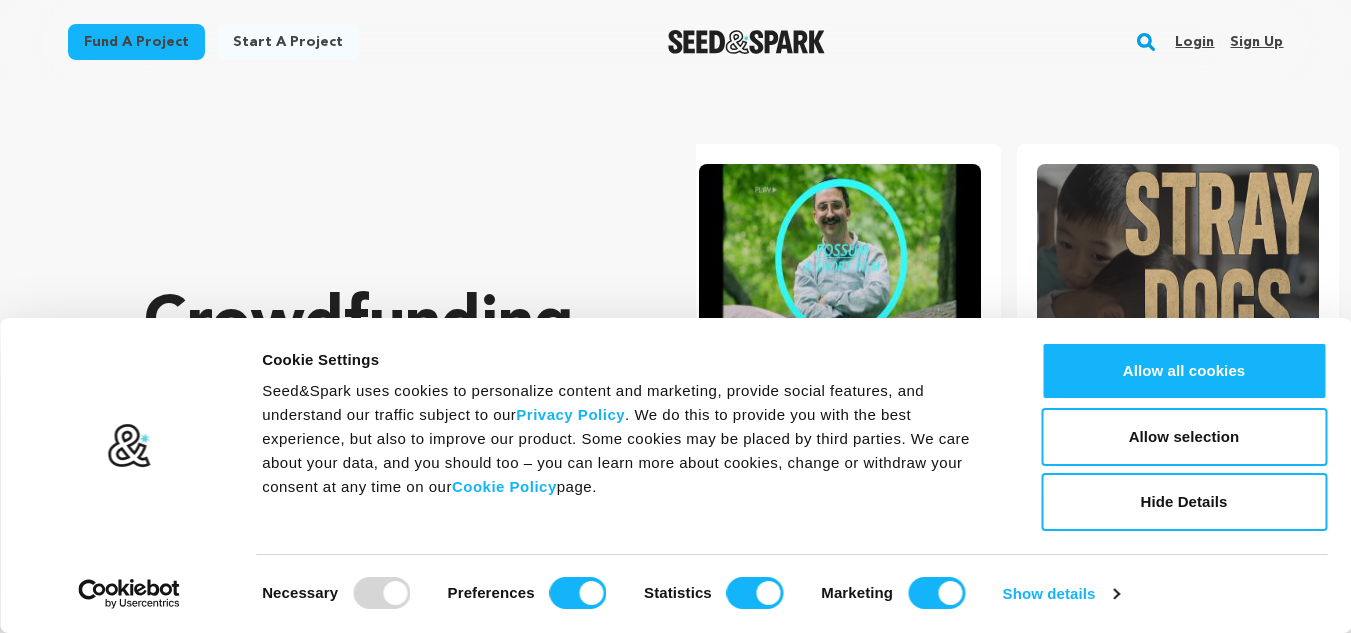 click on "Sign up" at bounding box center [1256, 42] 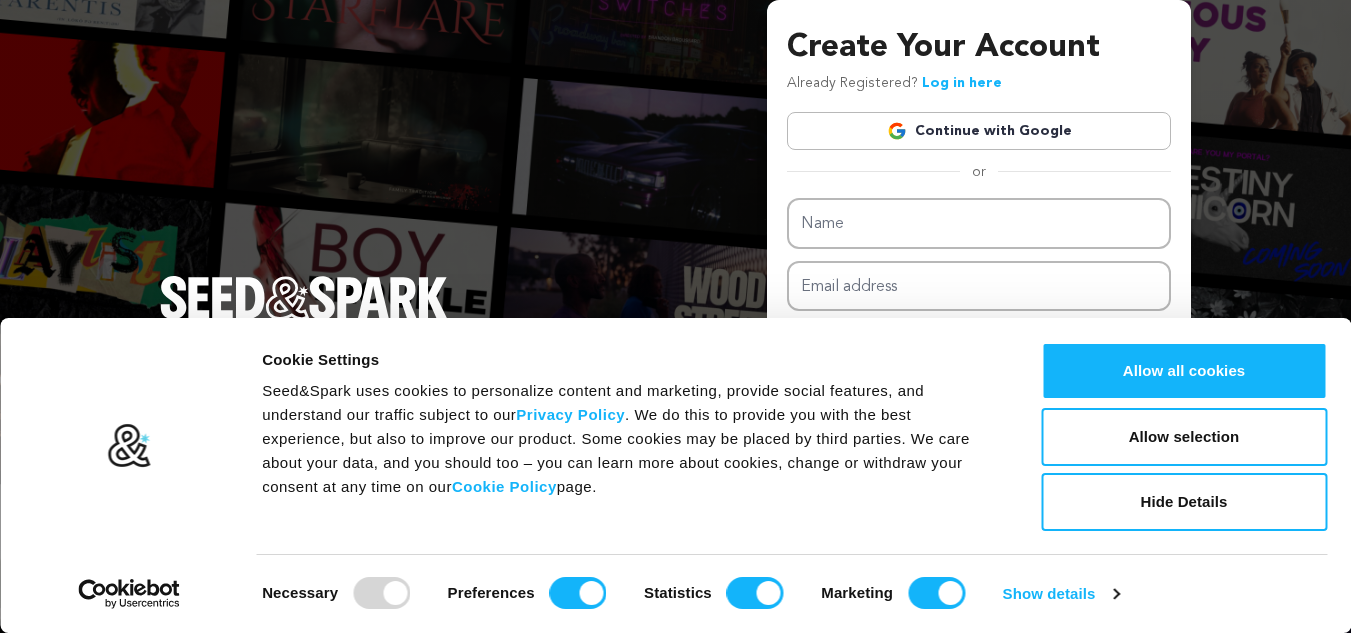scroll, scrollTop: 0, scrollLeft: 0, axis: both 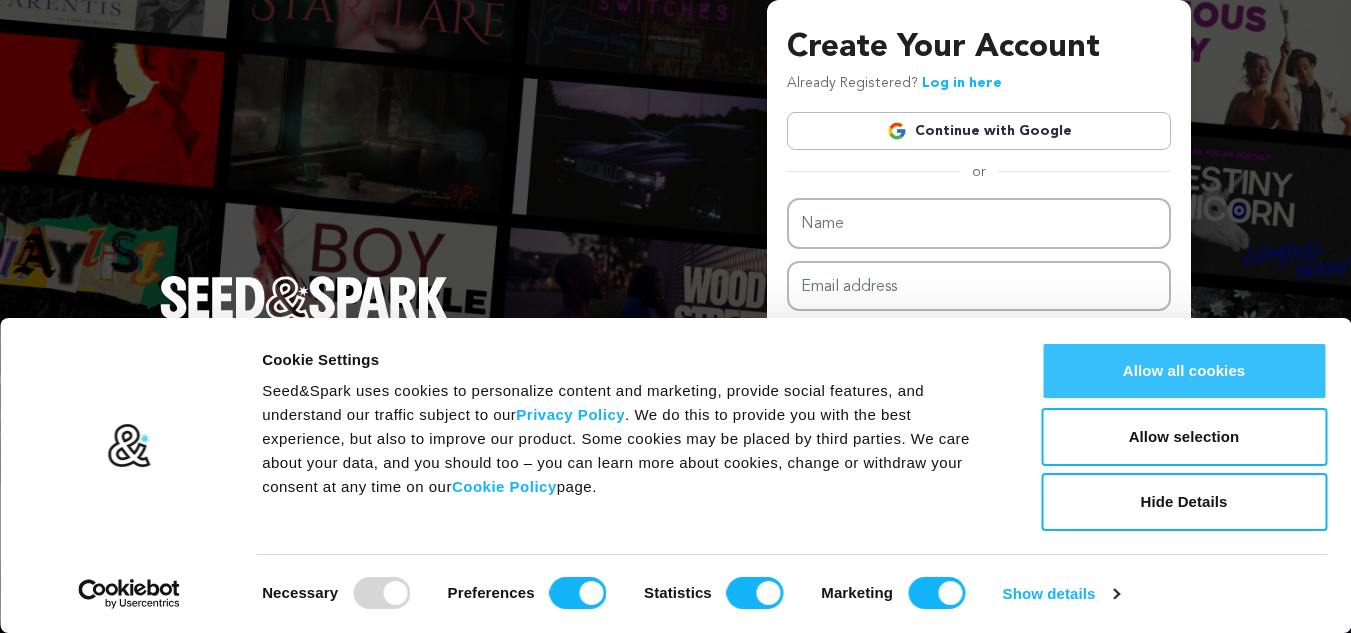 click on "Allow all cookies" at bounding box center (1184, 371) 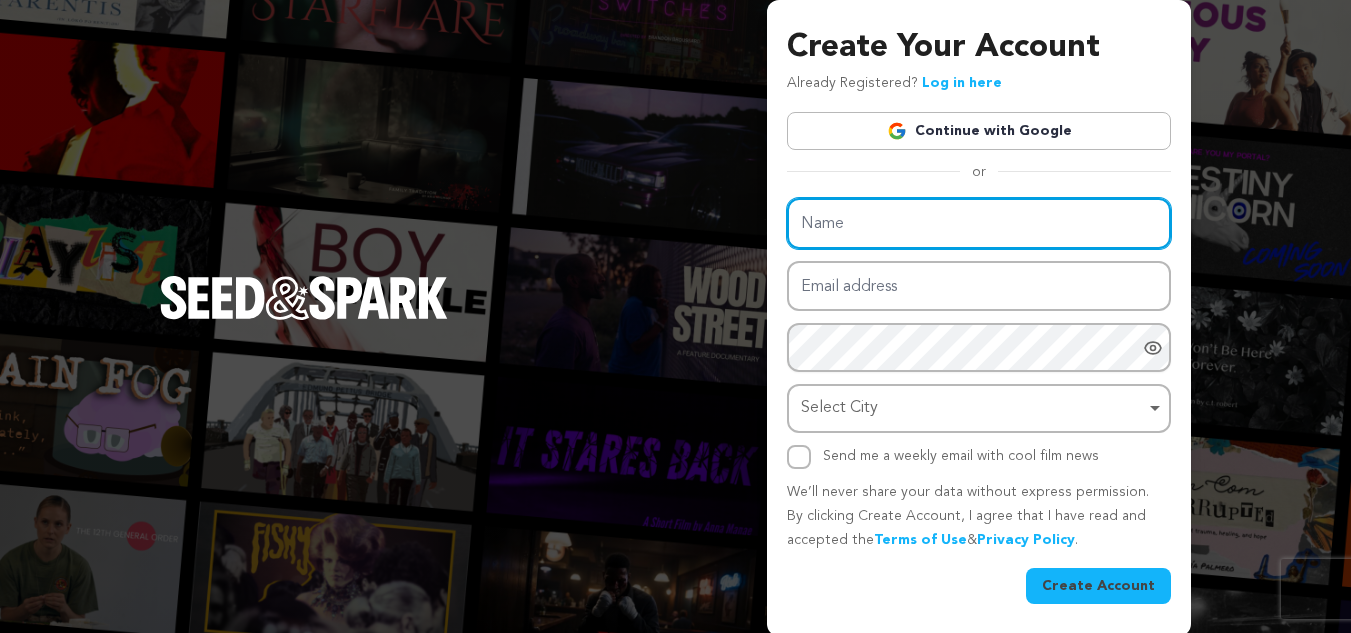 click on "Name" at bounding box center [979, 223] 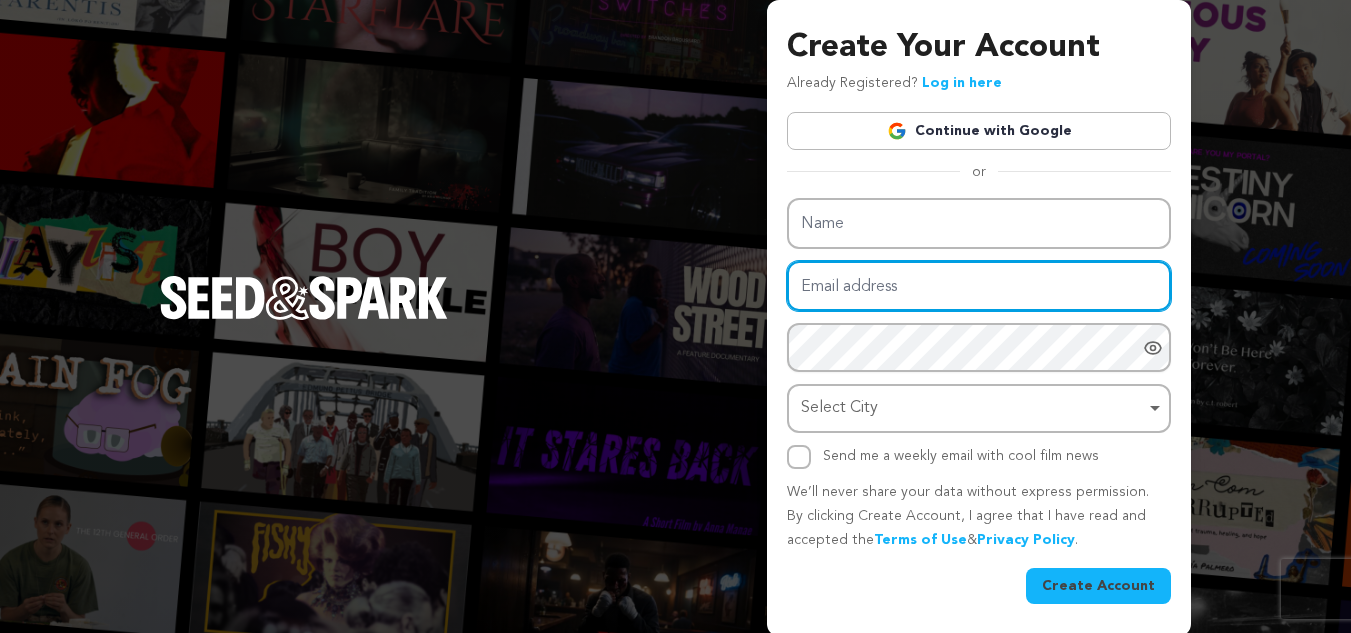 click on "Email address" at bounding box center [979, 286] 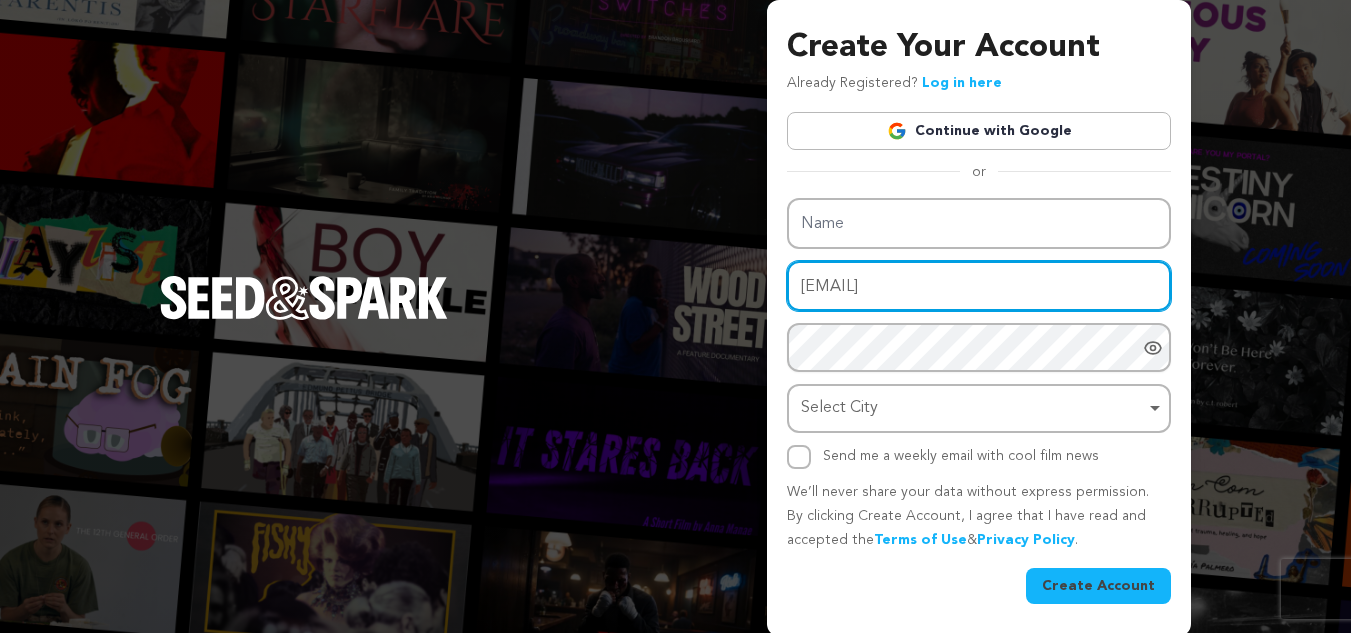 type on "displays2go.au@example.com" 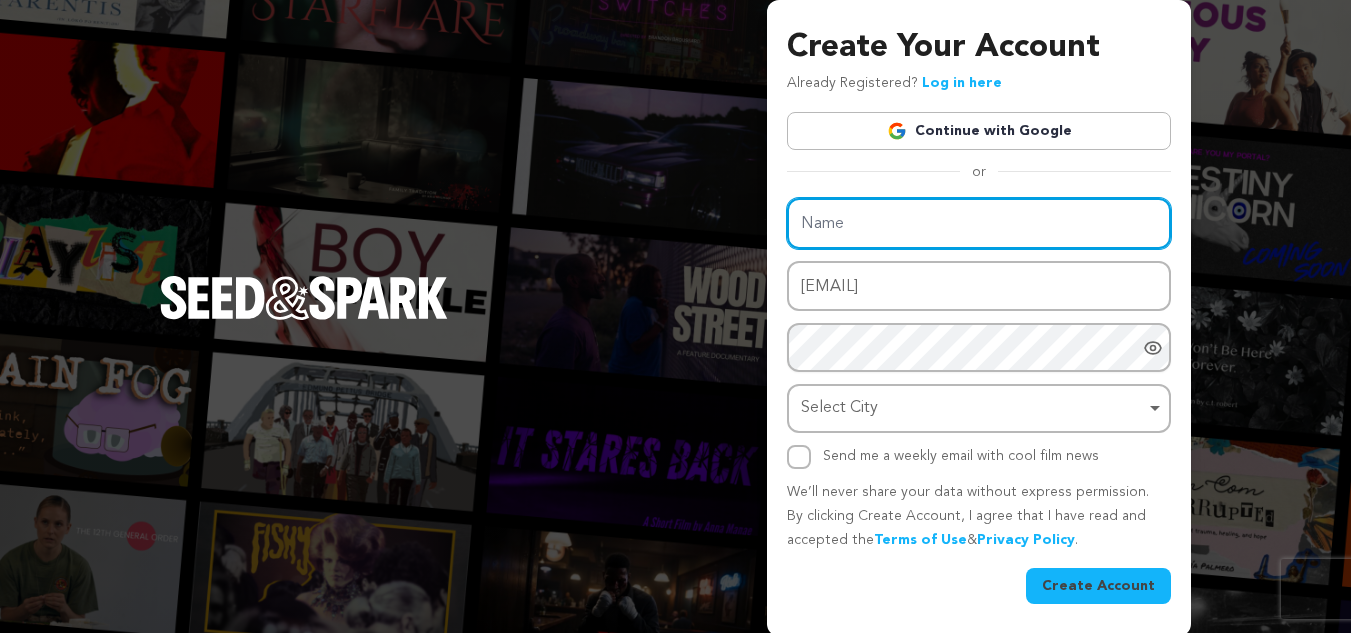 click on "Name" at bounding box center [979, 223] 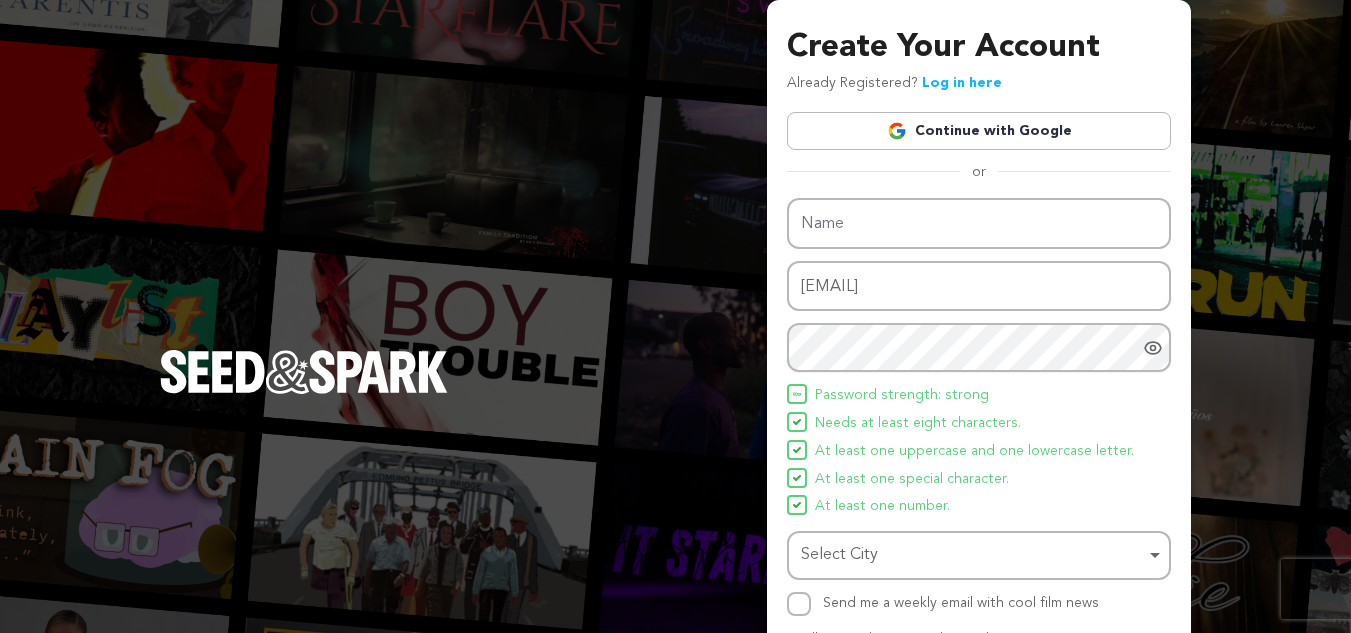 click on "Create Your Account
Already Registered?
Log in here
Continue with Google
or
eyJpdiI6IjQ4QkJiSXFzRE9RTVdXUzhvMStlOUE9PSIsInZhbHVlIjoidmo4clQxYTJ2c3ZqQ2VBOElOUEdaUT09IiwibWFjIjoiMWFkZWE3ZTJmZGUzNjE5NDVkOTNjNmYyZjE3OTAxNzM4ODQ0ODc2ZGI1NzdkZjhkYWM5MDZkNmZjODg0MGE0MCIsInRhZyI6IiJ9
Name" at bounding box center (979, 387) 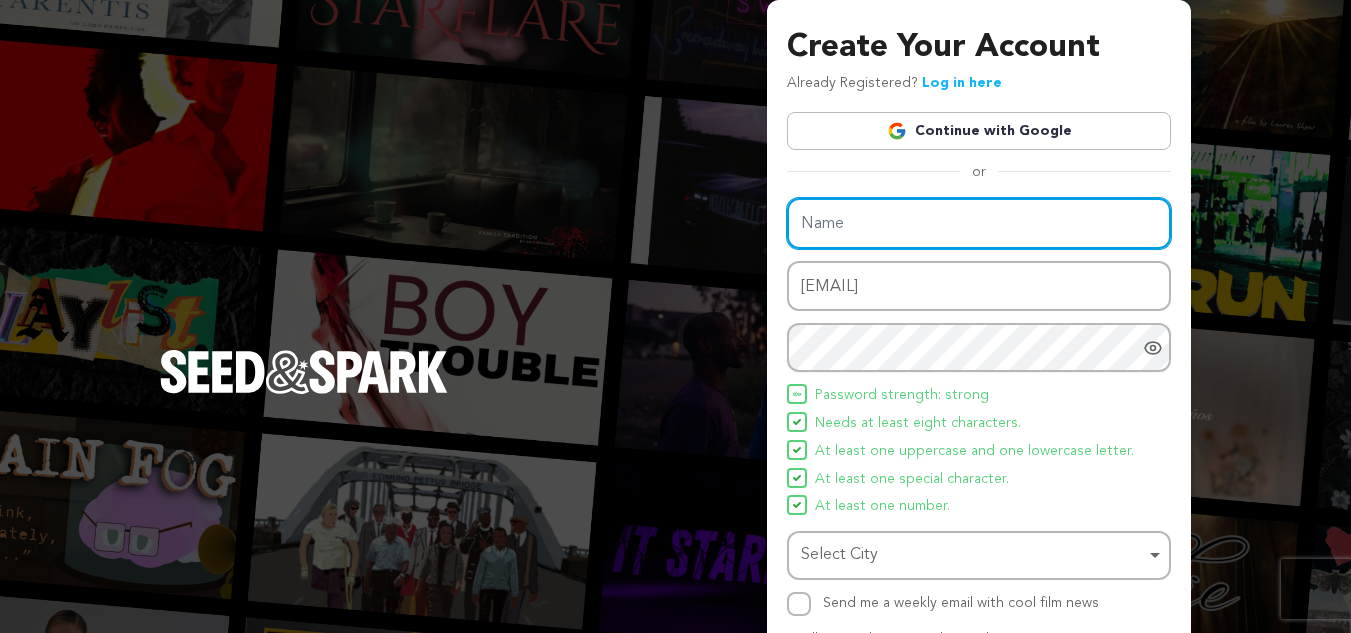 click on "Name" at bounding box center (979, 223) 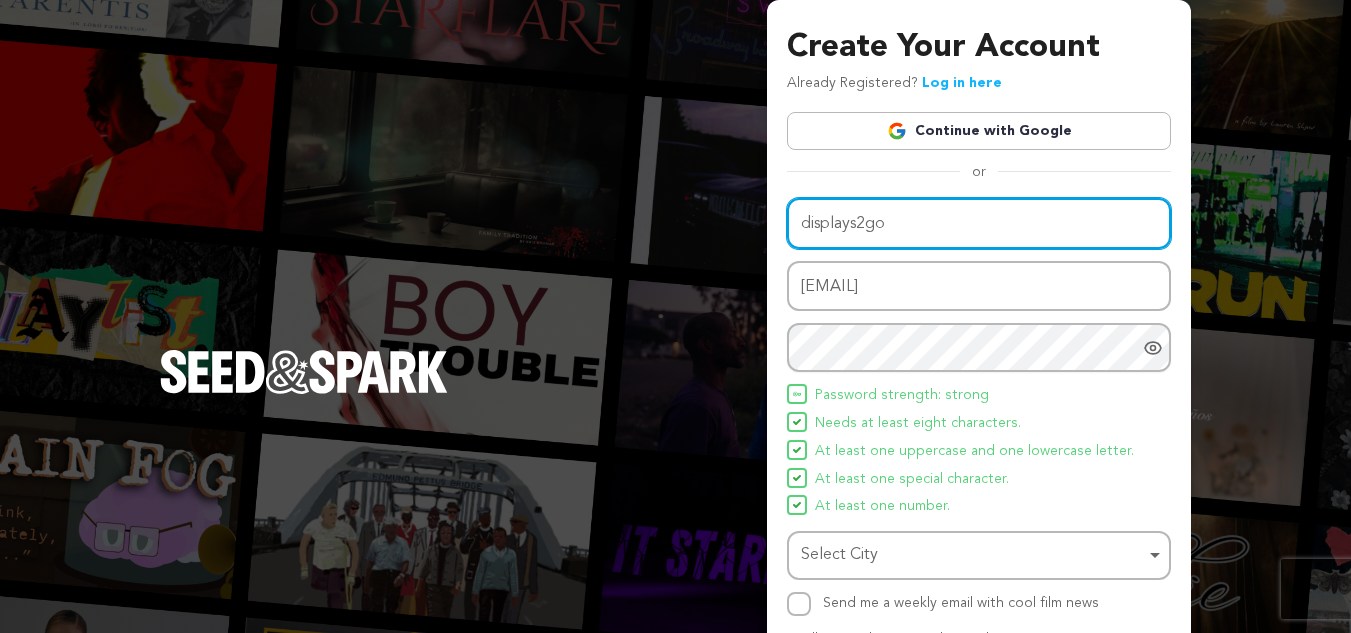 click on "displays2go" at bounding box center [979, 223] 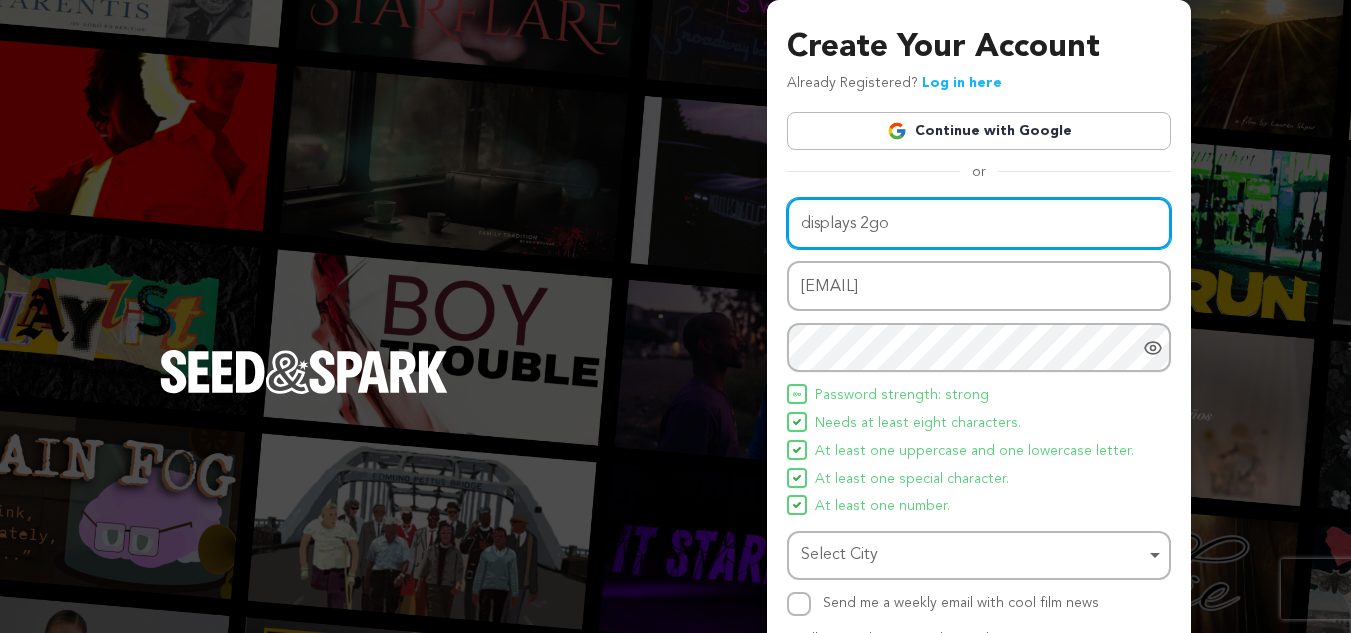 click on "displays 2go" at bounding box center (979, 223) 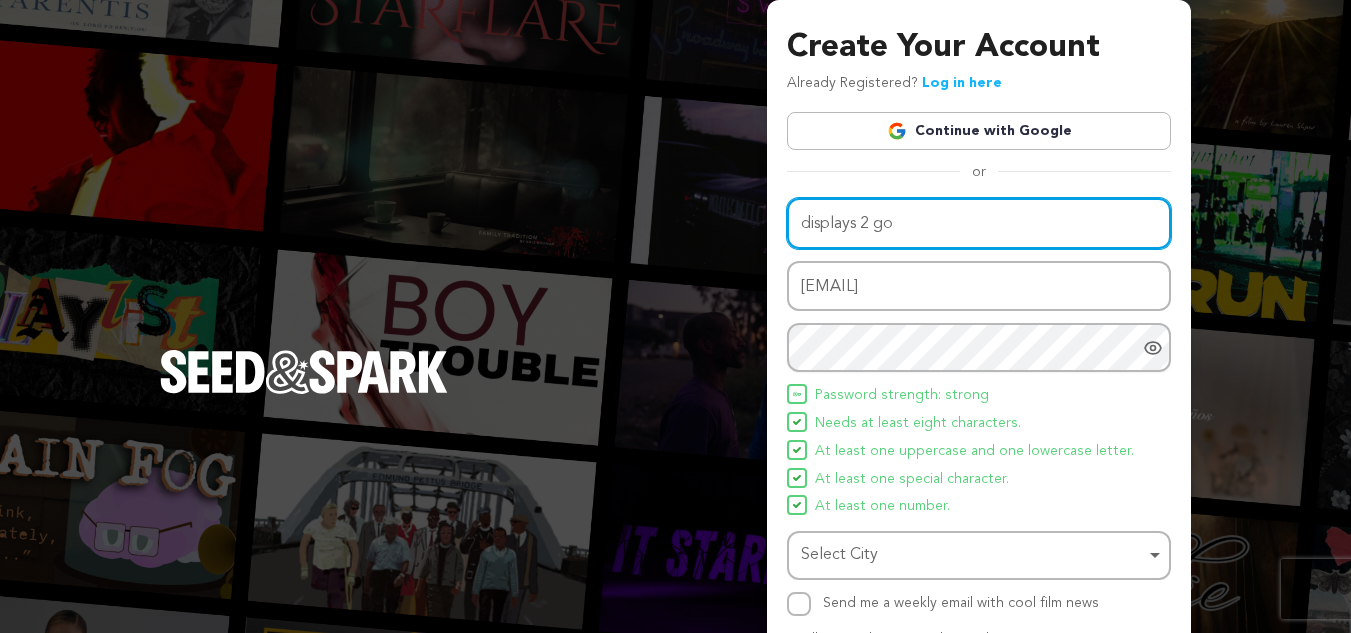 click on "displays 2 go" at bounding box center (979, 223) 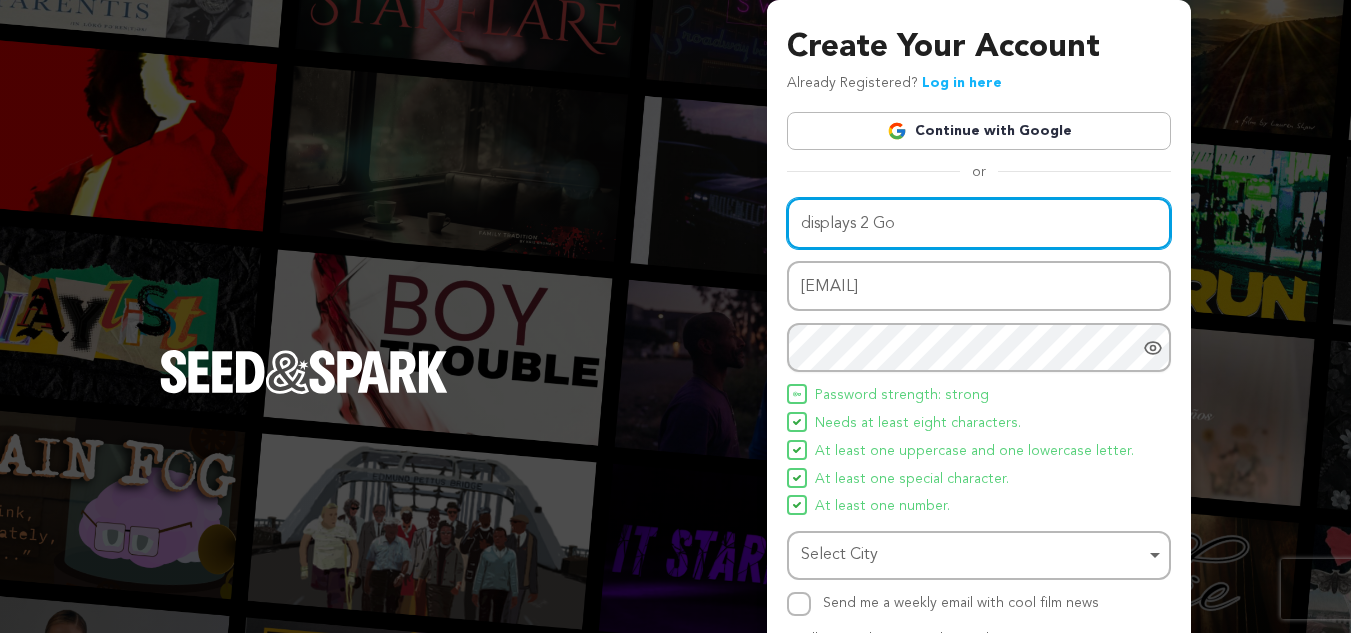 click on "displays 2 Go" at bounding box center (979, 223) 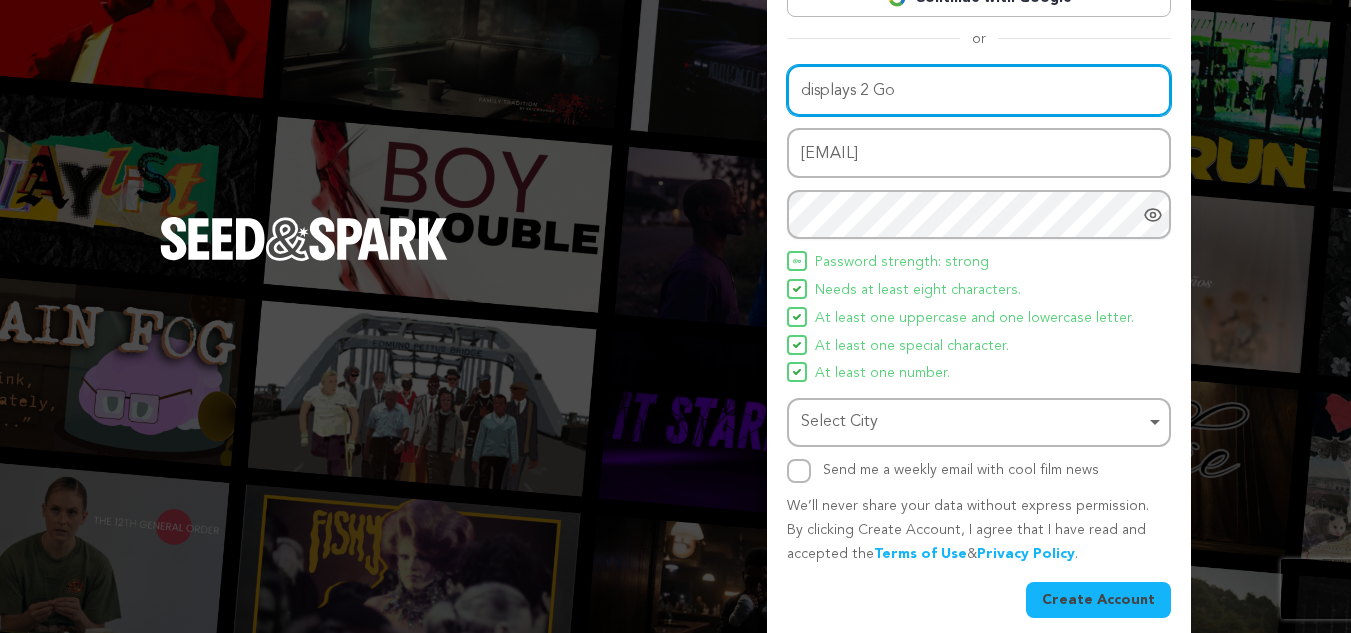 scroll, scrollTop: 150, scrollLeft: 0, axis: vertical 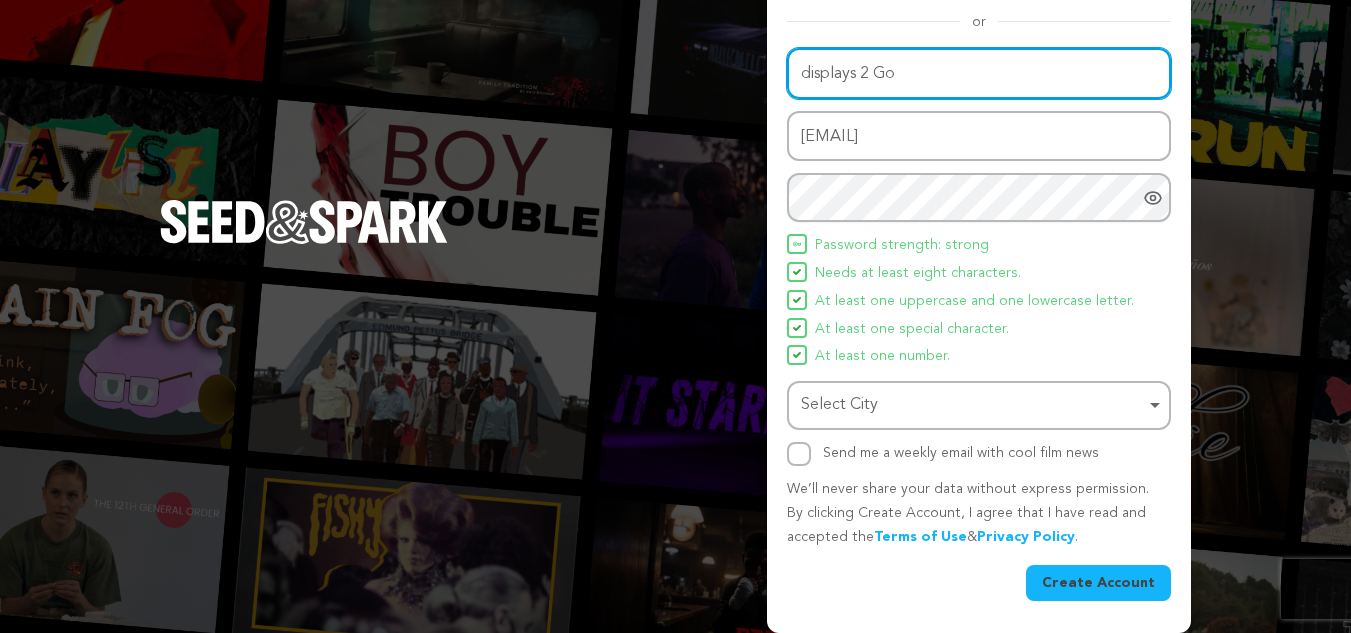 click on "Select City Remove item" at bounding box center [973, 405] 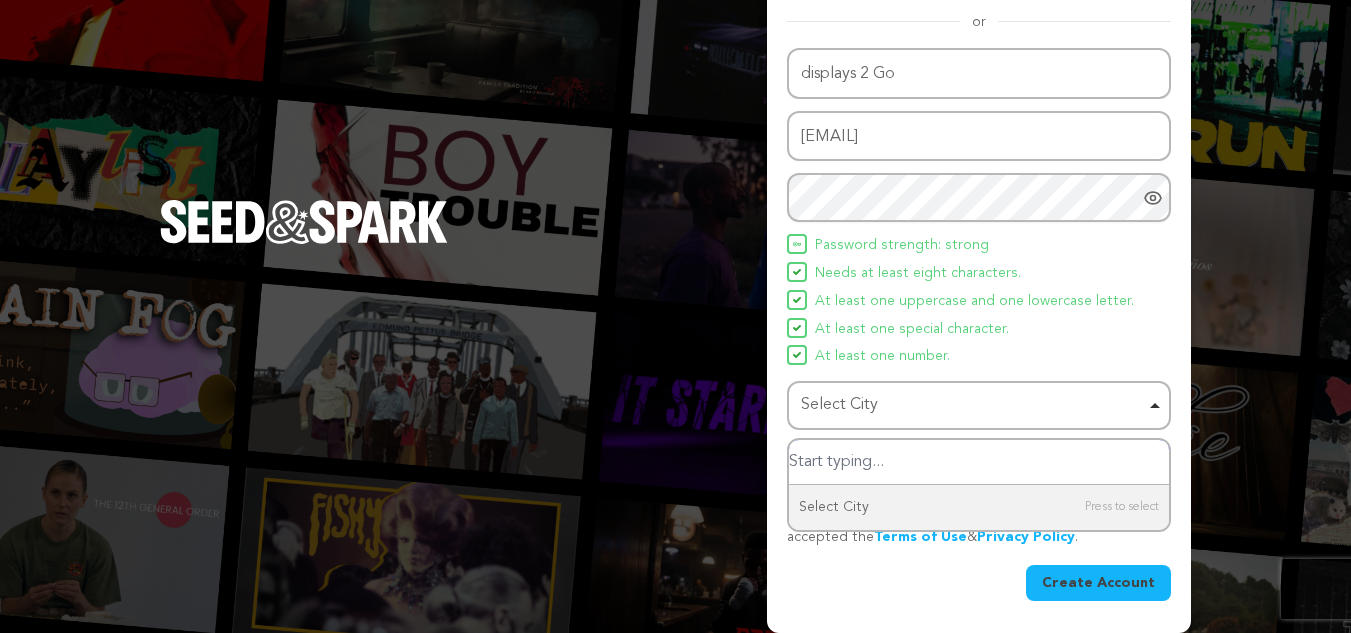 click on "Select City Remove item" at bounding box center (973, 405) 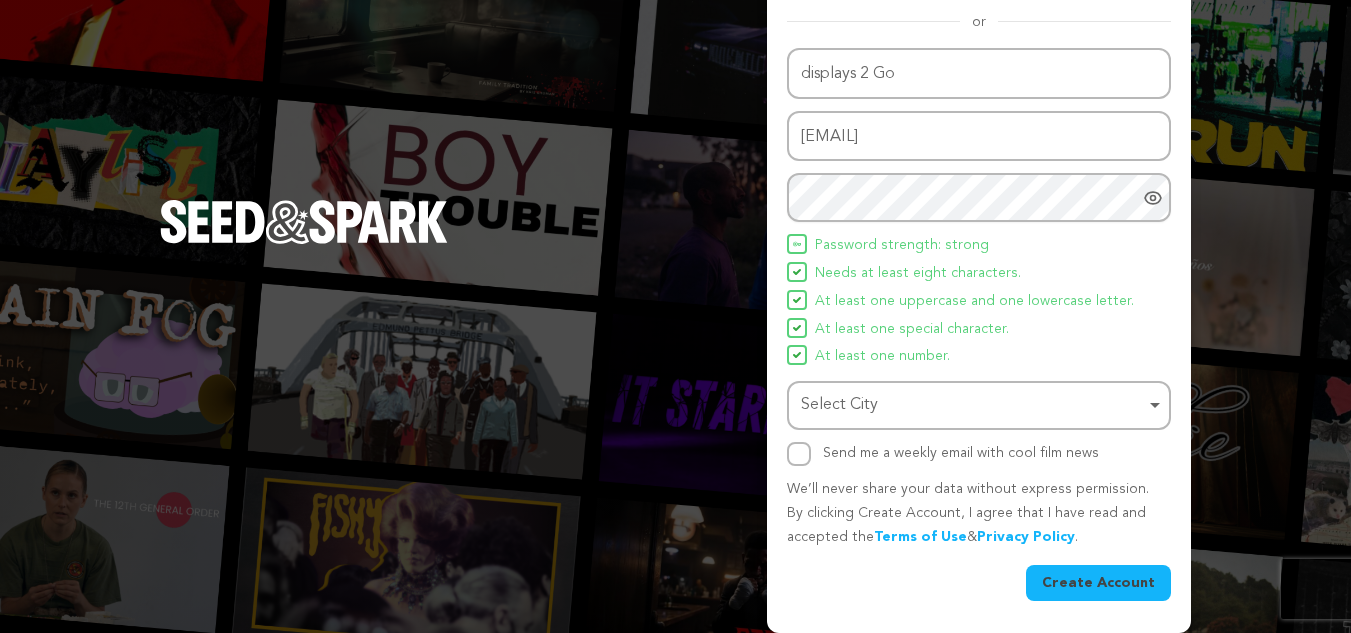 click on "Select City Remove item" at bounding box center (973, 405) 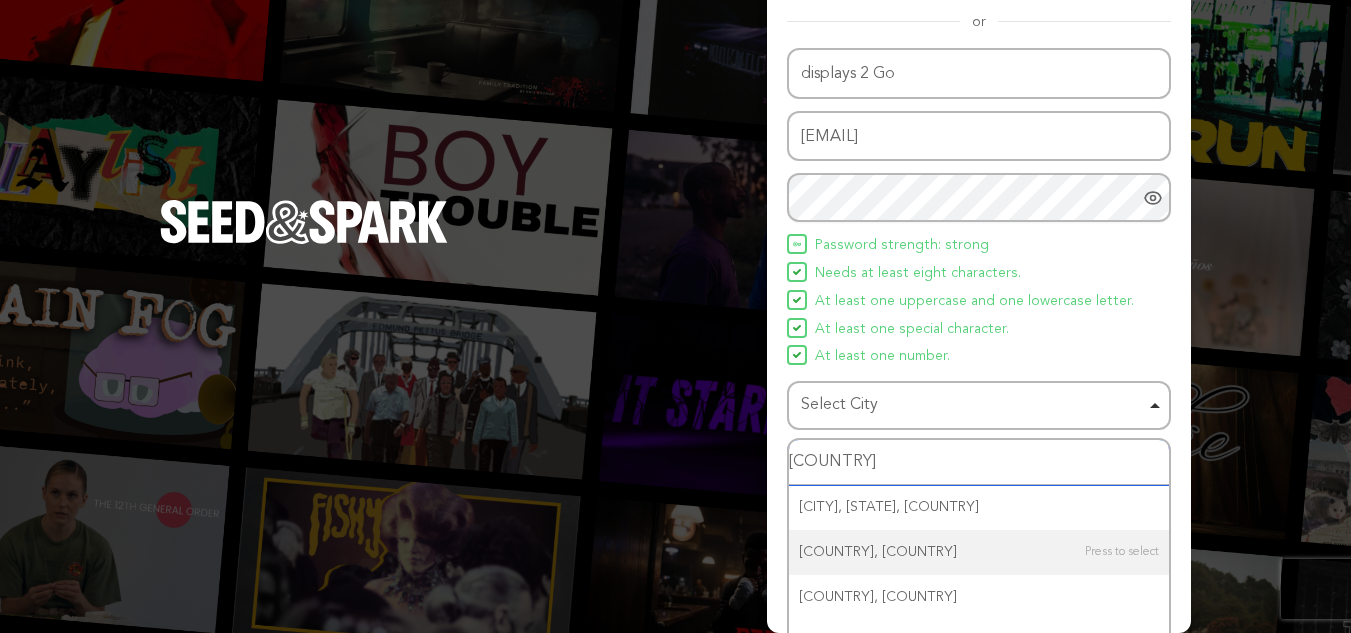 scroll, scrollTop: 185, scrollLeft: 0, axis: vertical 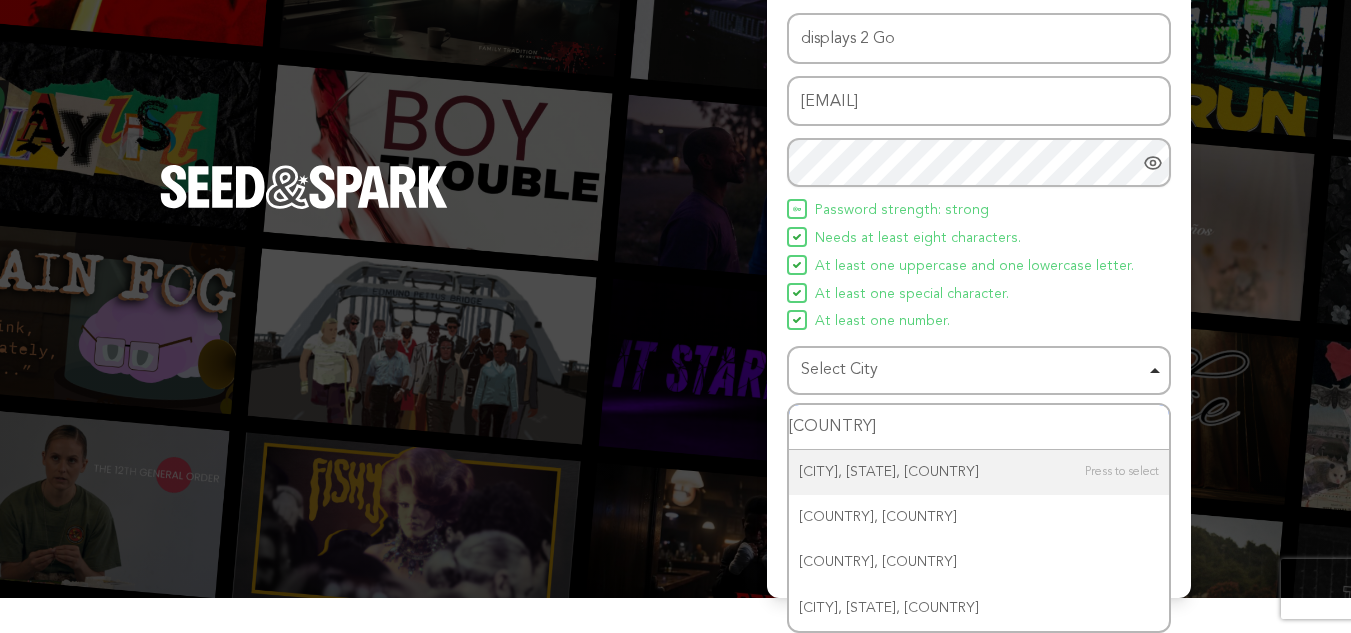 drag, startPoint x: 887, startPoint y: 418, endPoint x: 765, endPoint y: 403, distance: 122.91867 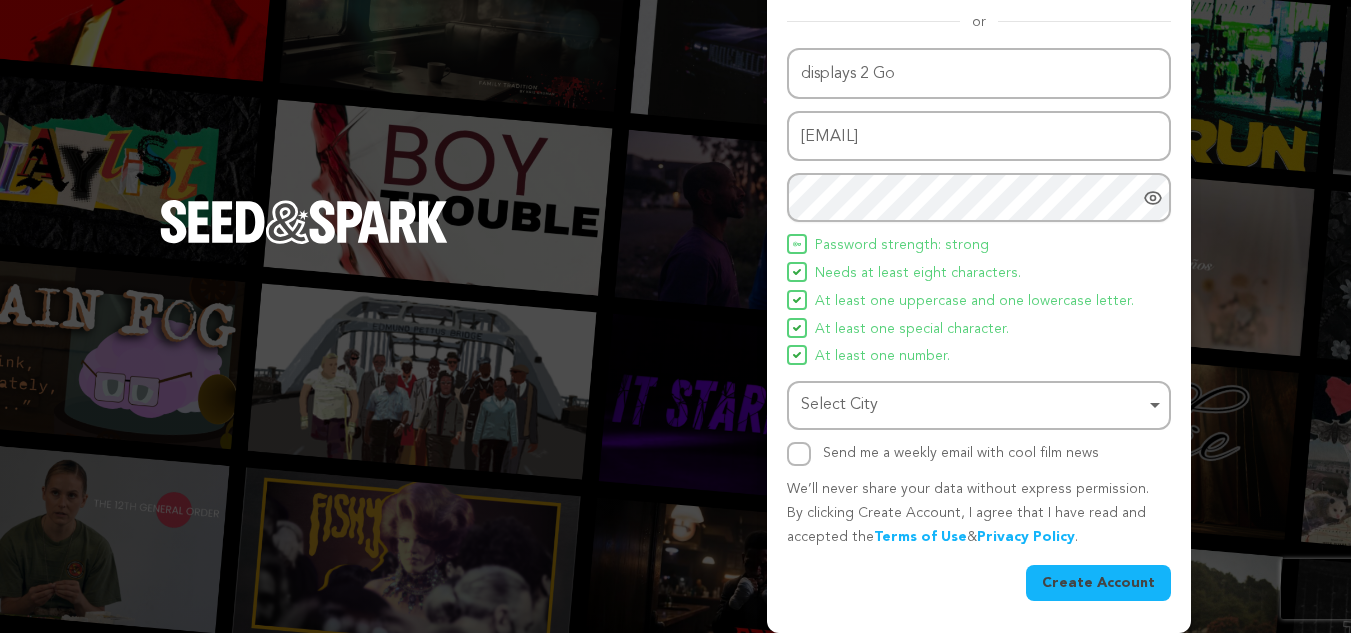 scroll, scrollTop: 150, scrollLeft: 0, axis: vertical 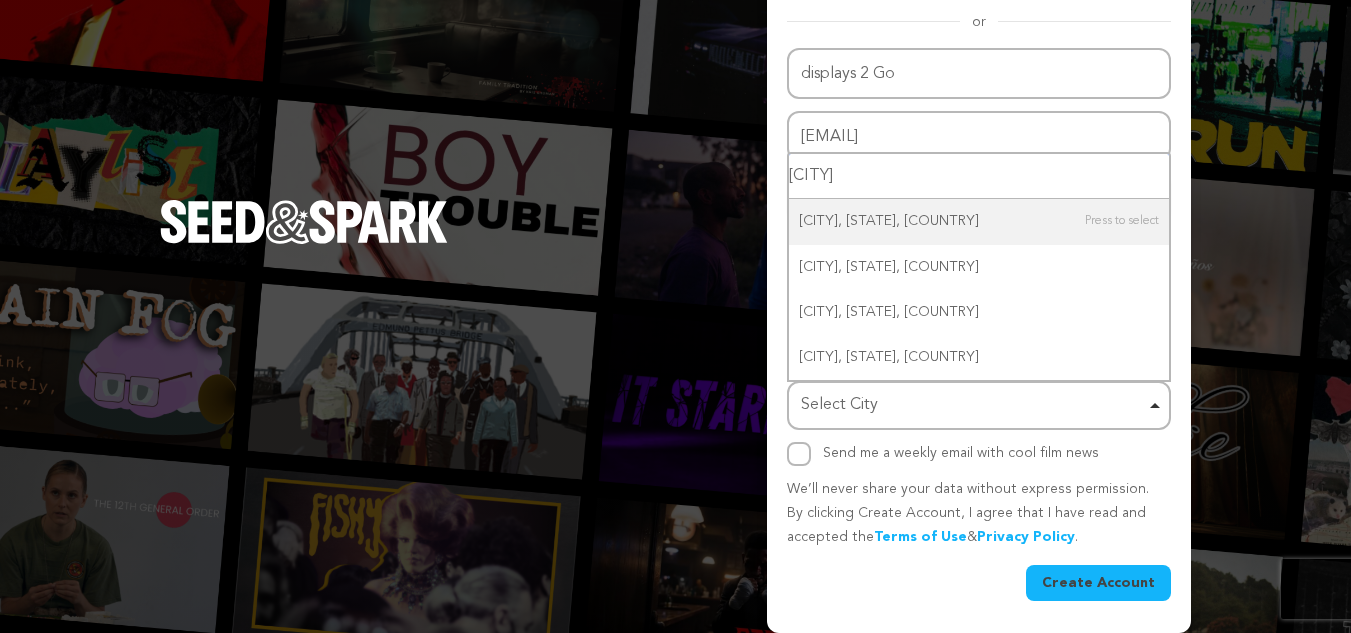 type on "Sydney" 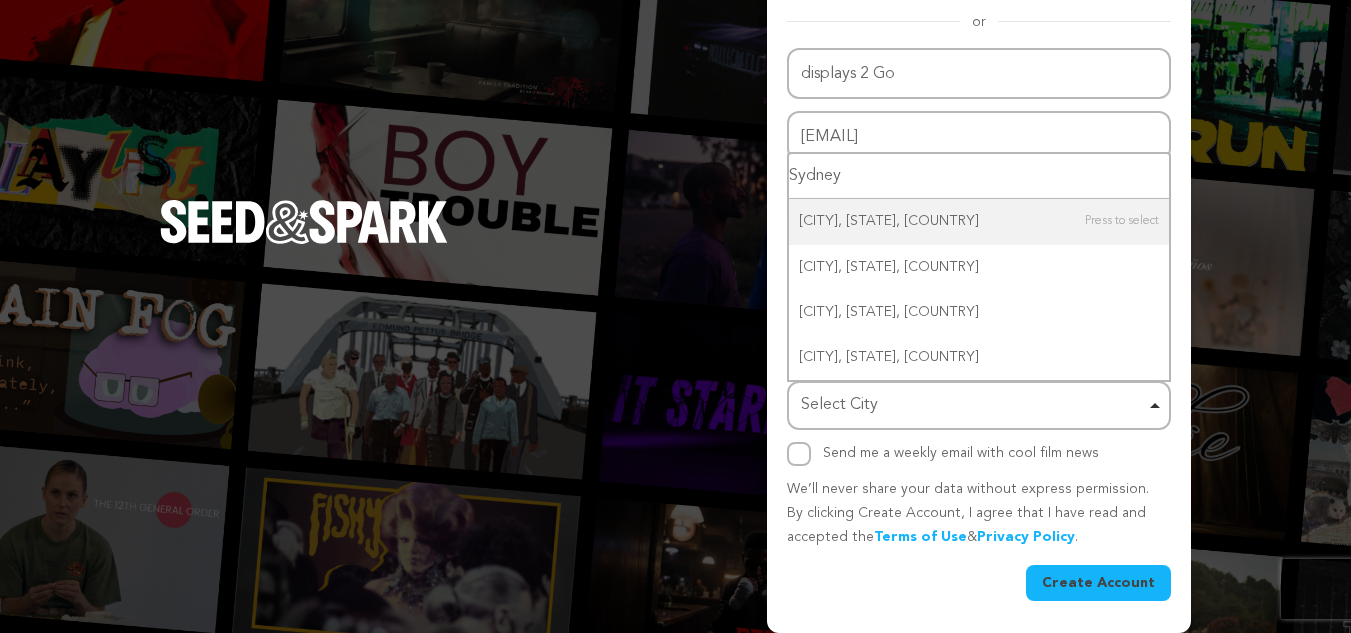 type 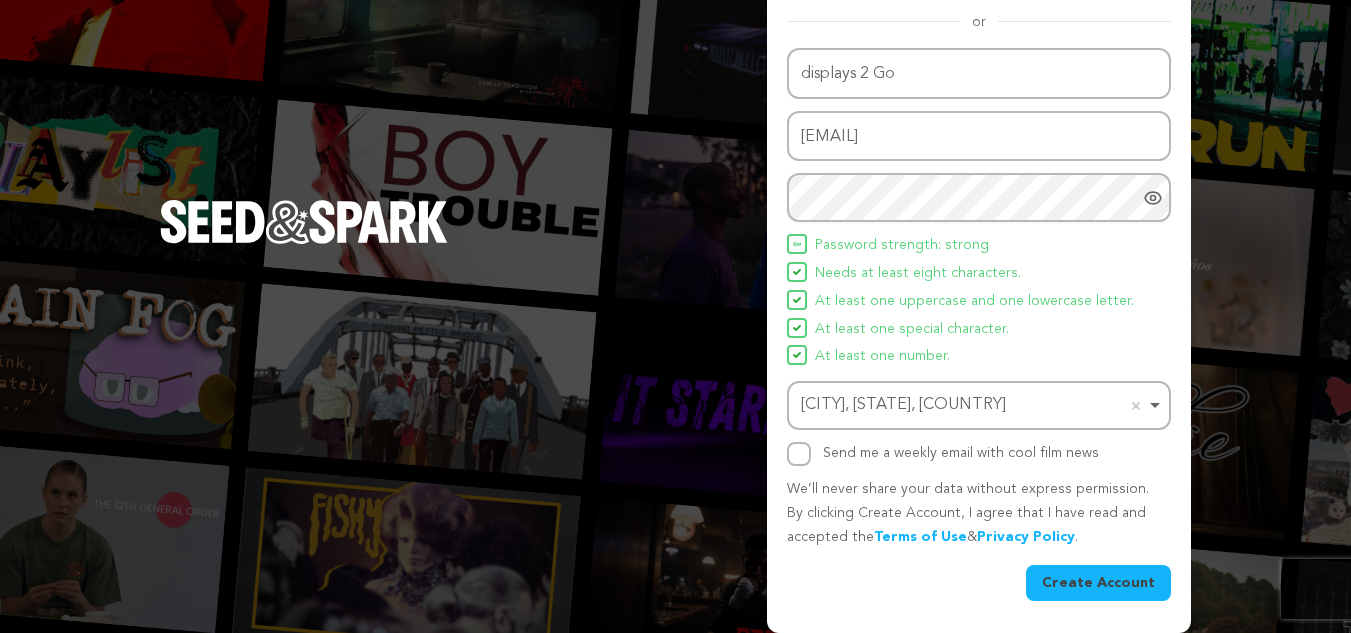 click on "Send me a weekly email with cool film news" at bounding box center [979, 454] 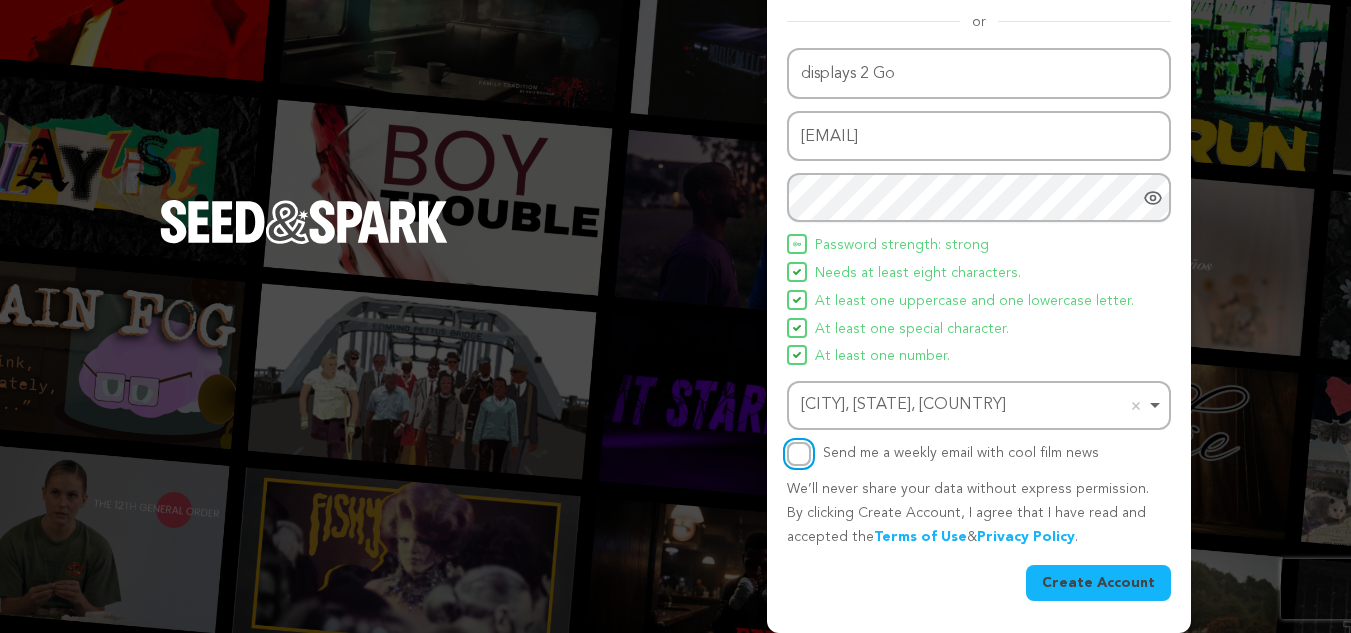 click on "Send me a weekly email with cool film news" at bounding box center [799, 454] 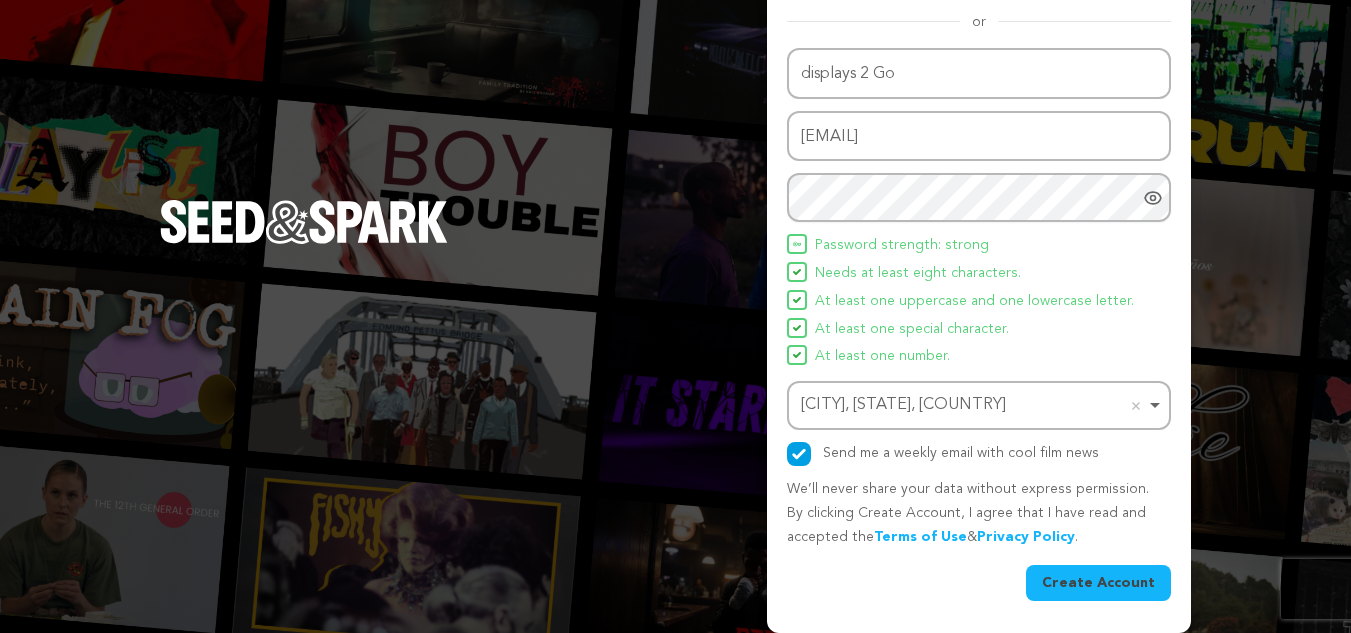 click on "Create Account" at bounding box center [1098, 583] 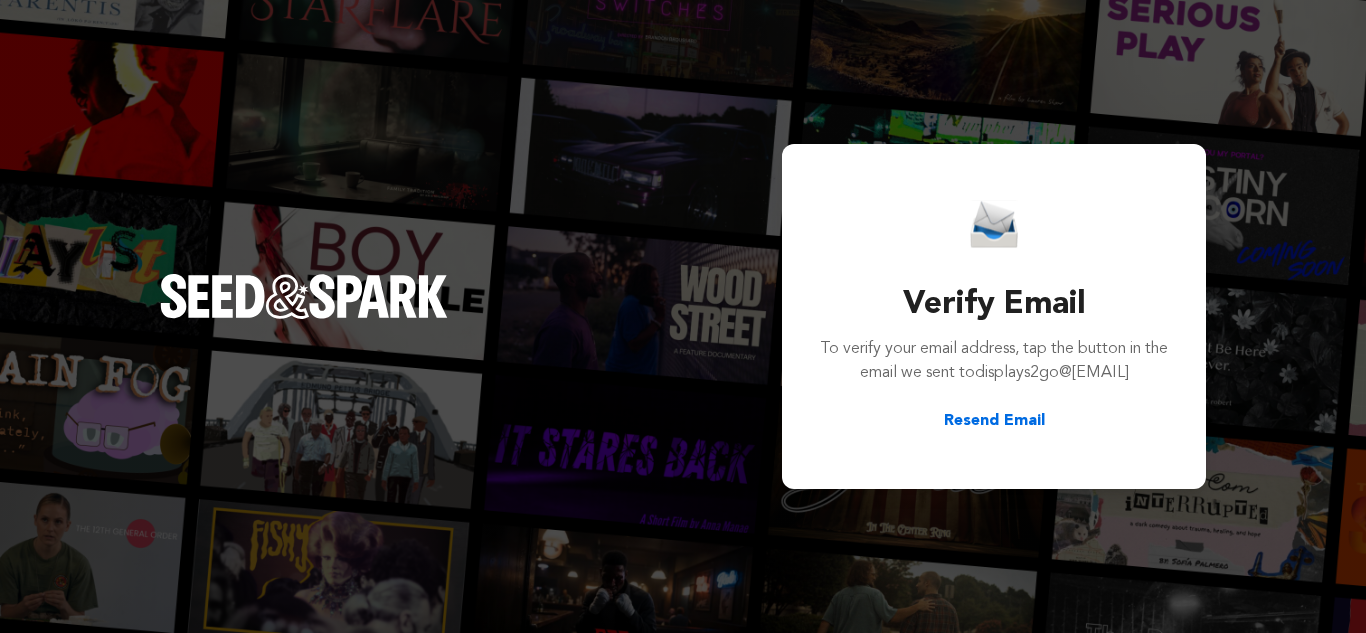 scroll, scrollTop: 0, scrollLeft: 0, axis: both 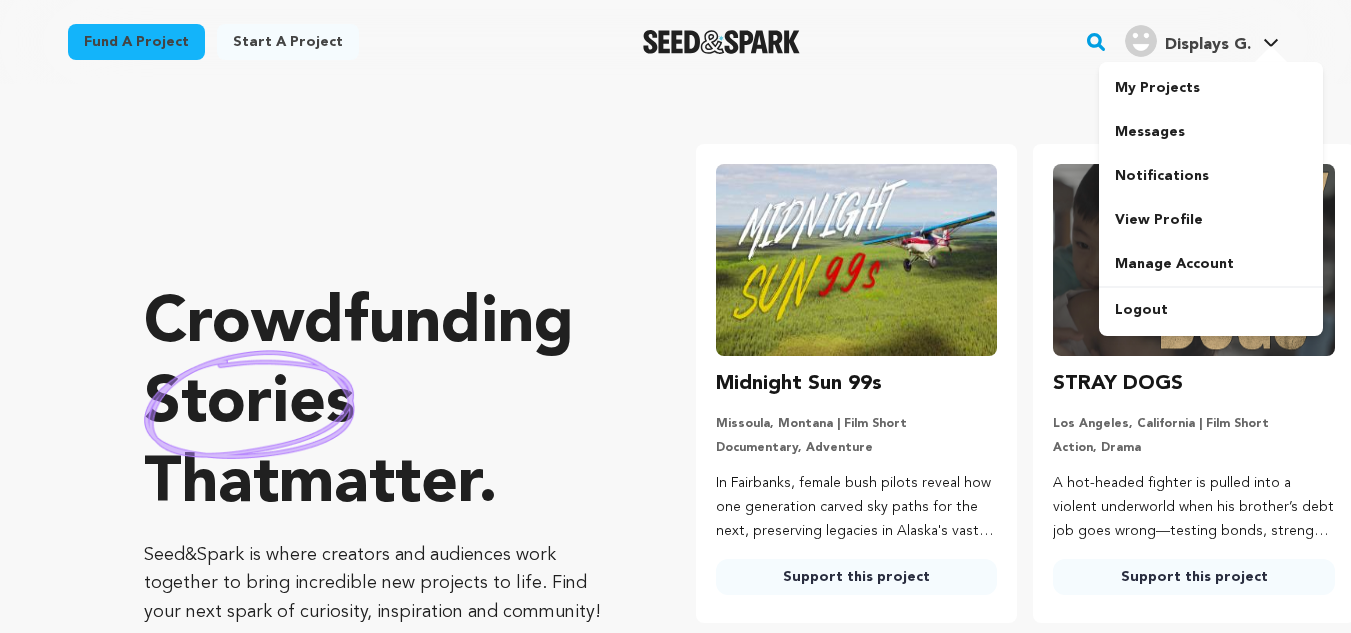 click on "Displays G.
Displays G." at bounding box center (1202, 39) 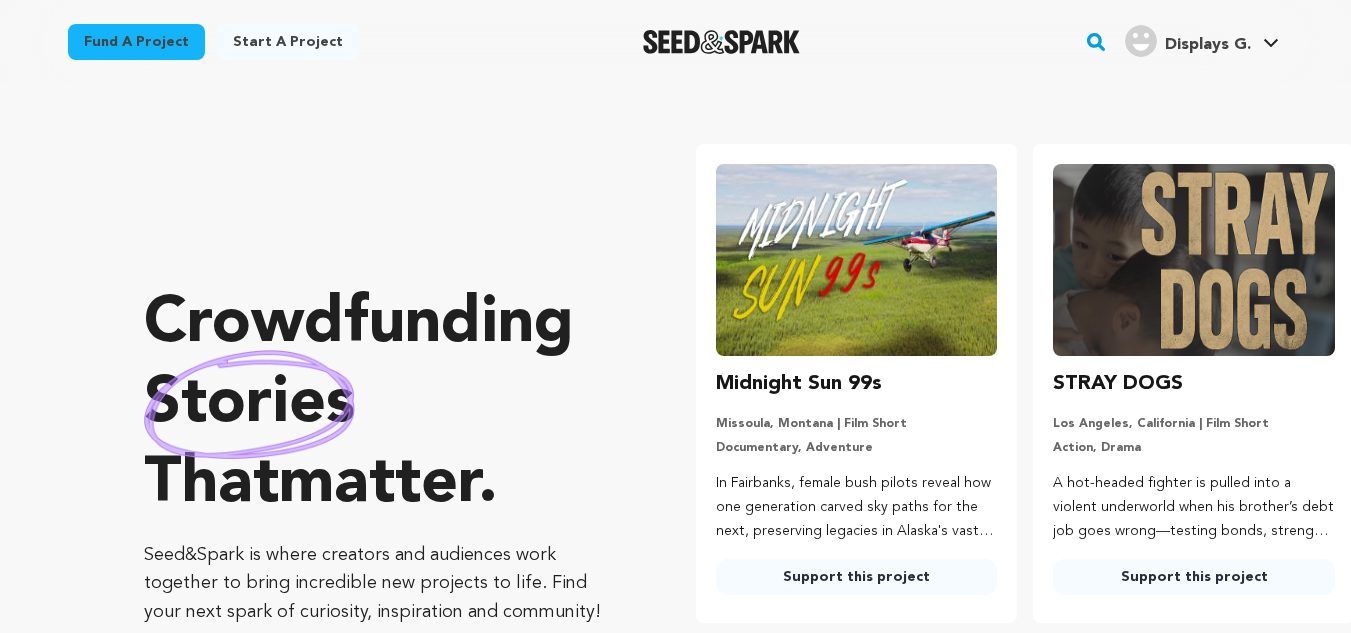 scroll, scrollTop: 0, scrollLeft: 241, axis: horizontal 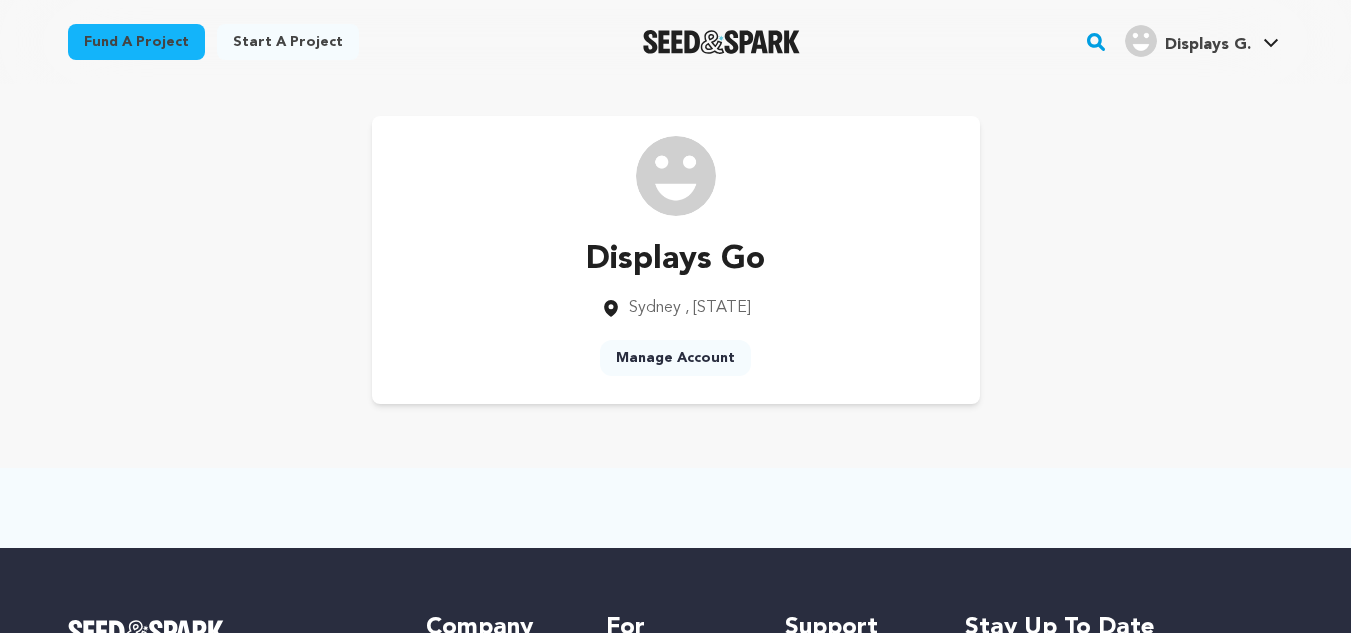 click on "Manage Account" at bounding box center [675, 358] 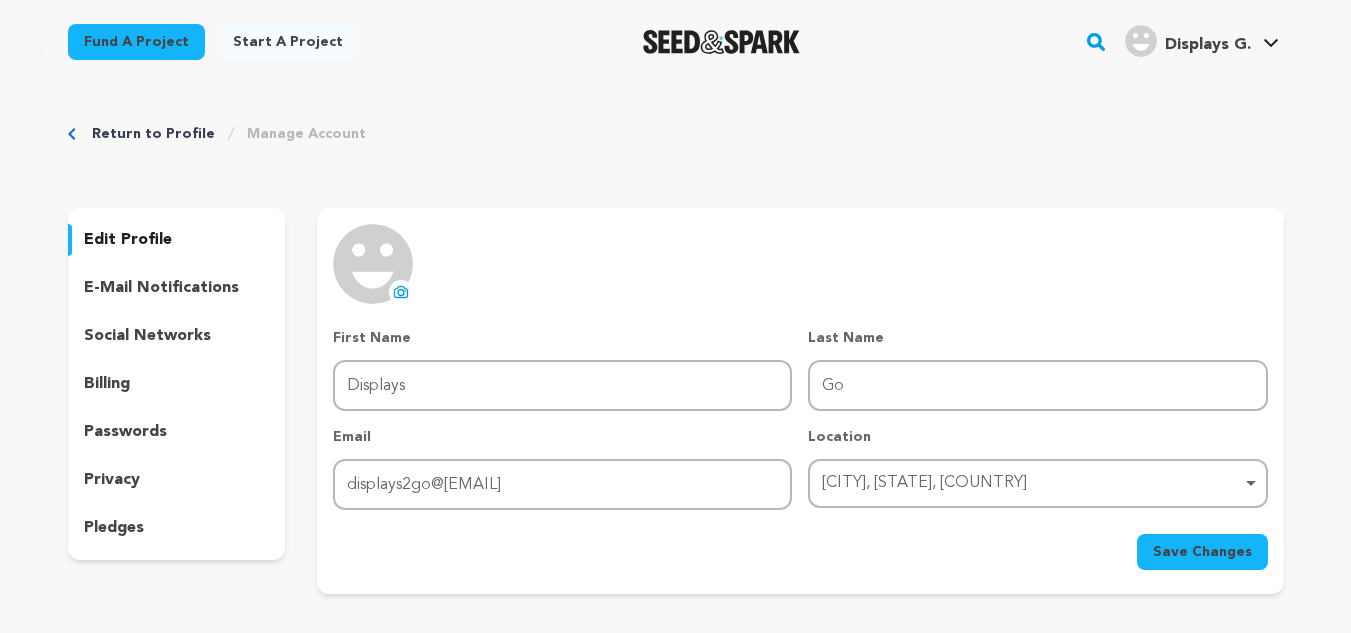 scroll, scrollTop: 0, scrollLeft: 0, axis: both 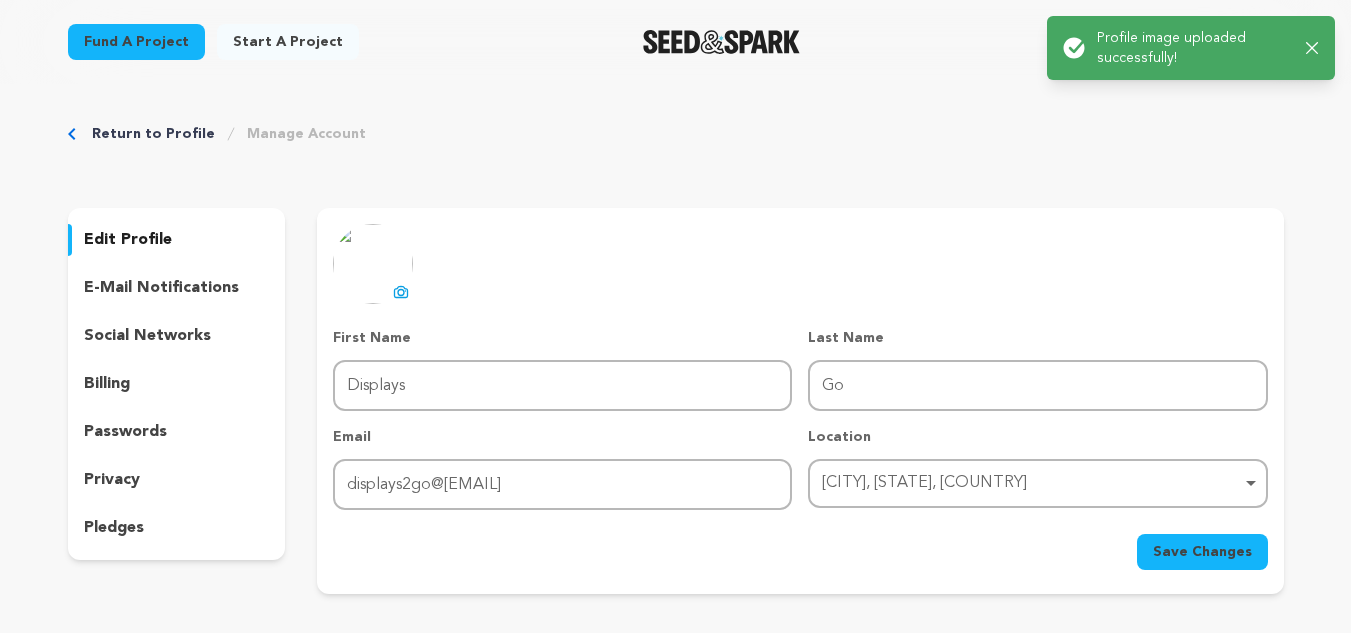 click on "Save Changes" at bounding box center [1202, 552] 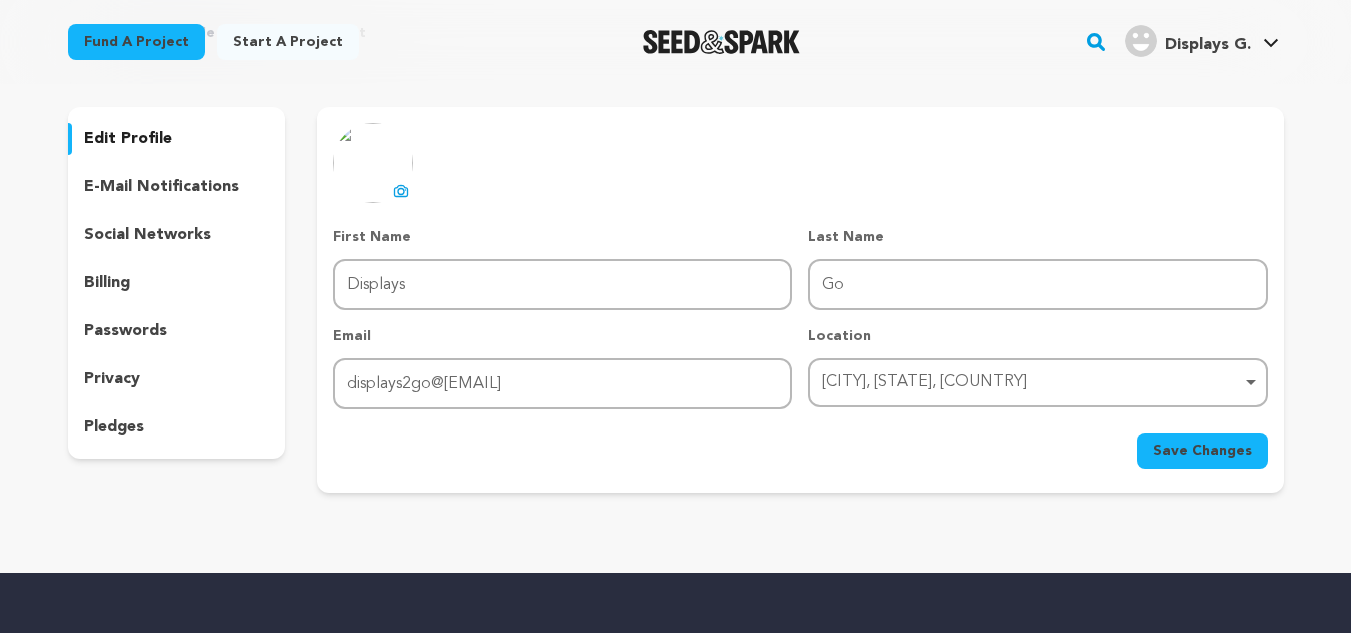 scroll, scrollTop: 0, scrollLeft: 0, axis: both 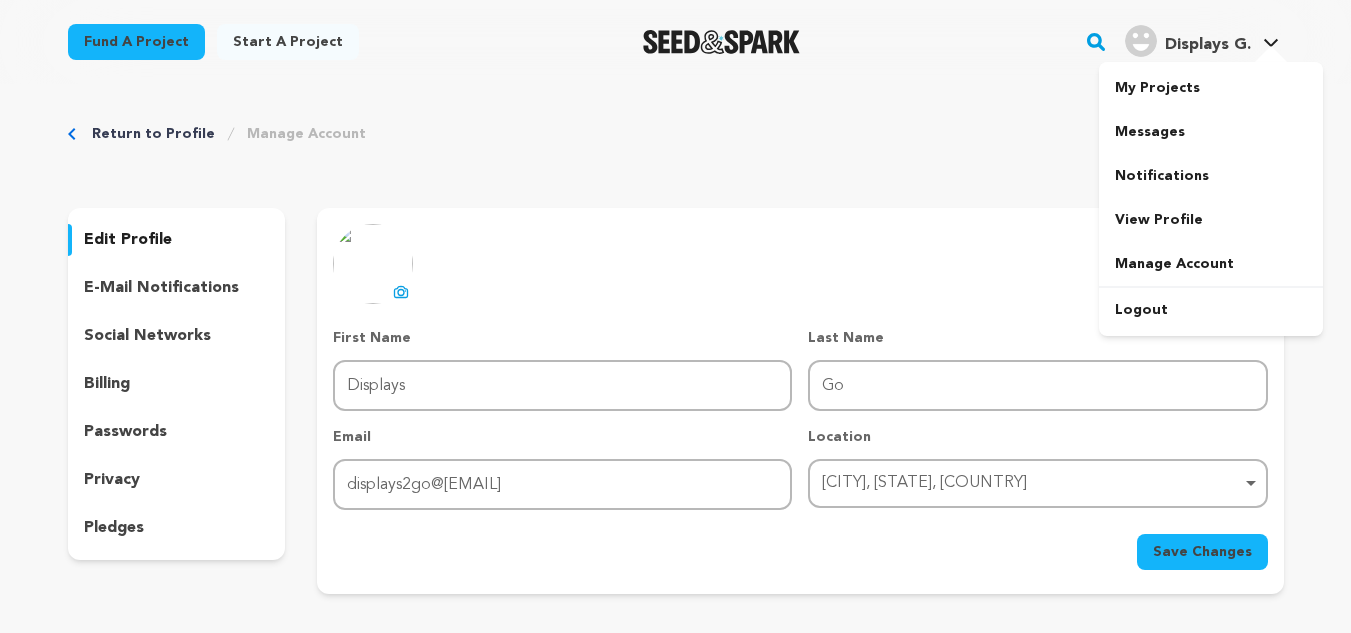 click on "Displays G." at bounding box center (1208, 45) 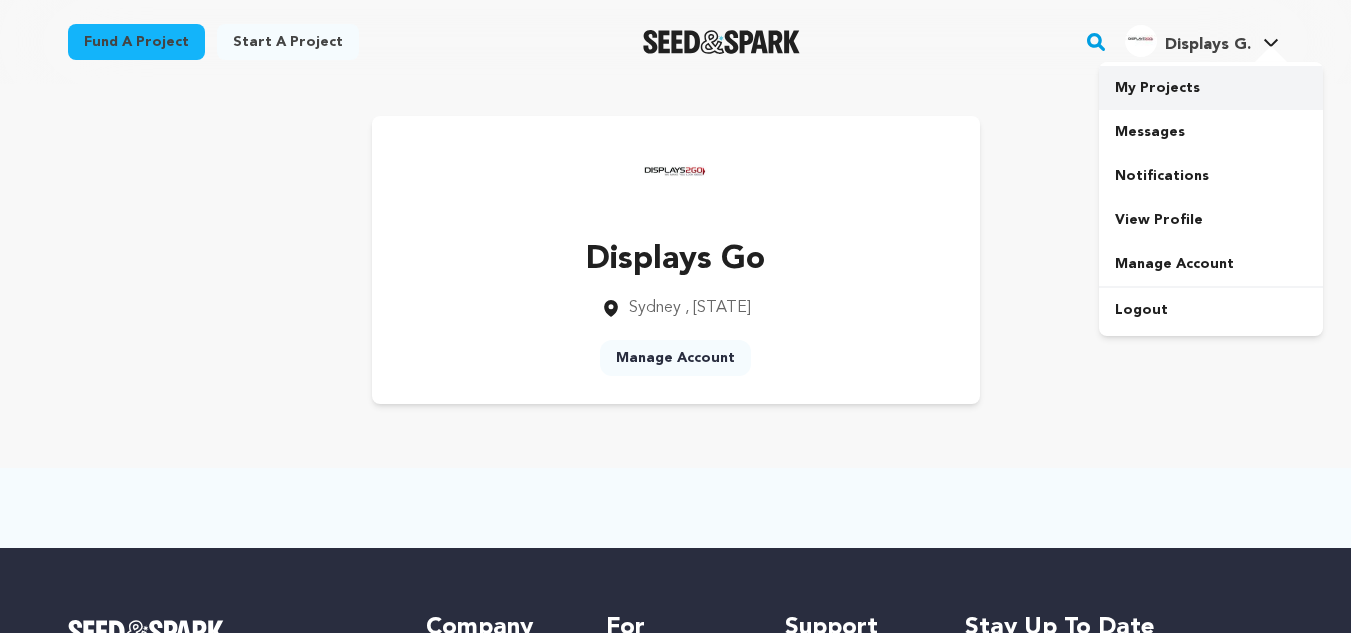 scroll, scrollTop: 0, scrollLeft: 0, axis: both 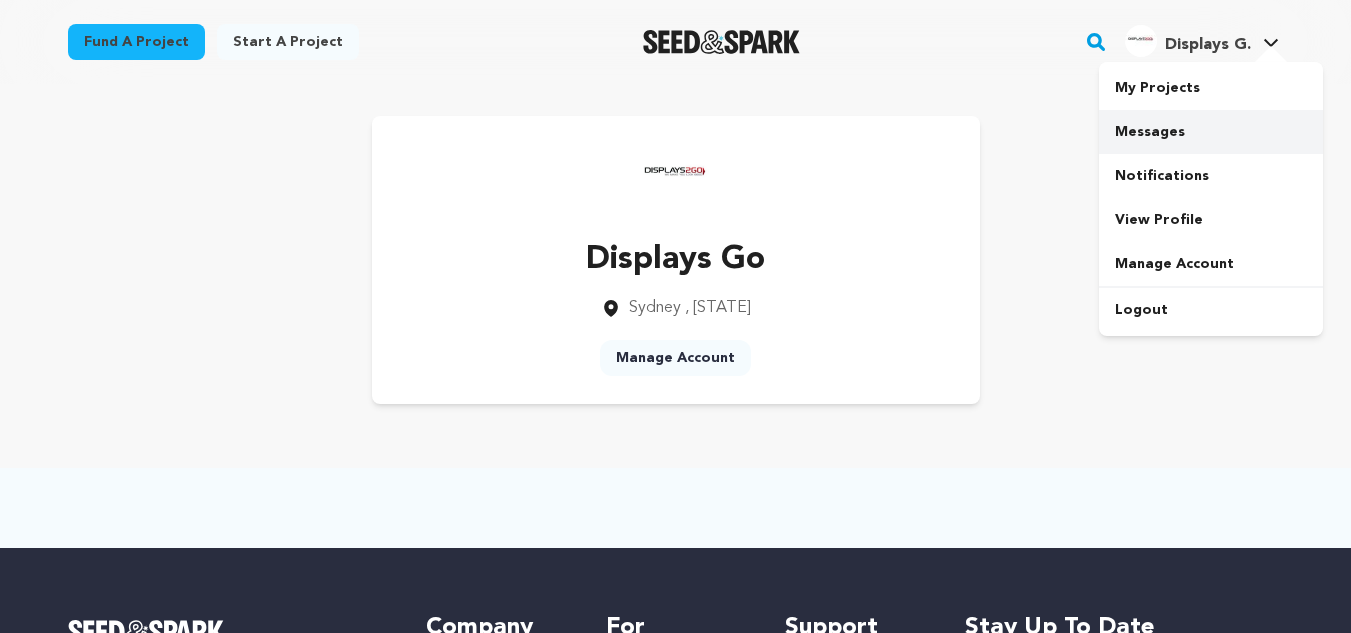 click on "Messages" at bounding box center [1211, 132] 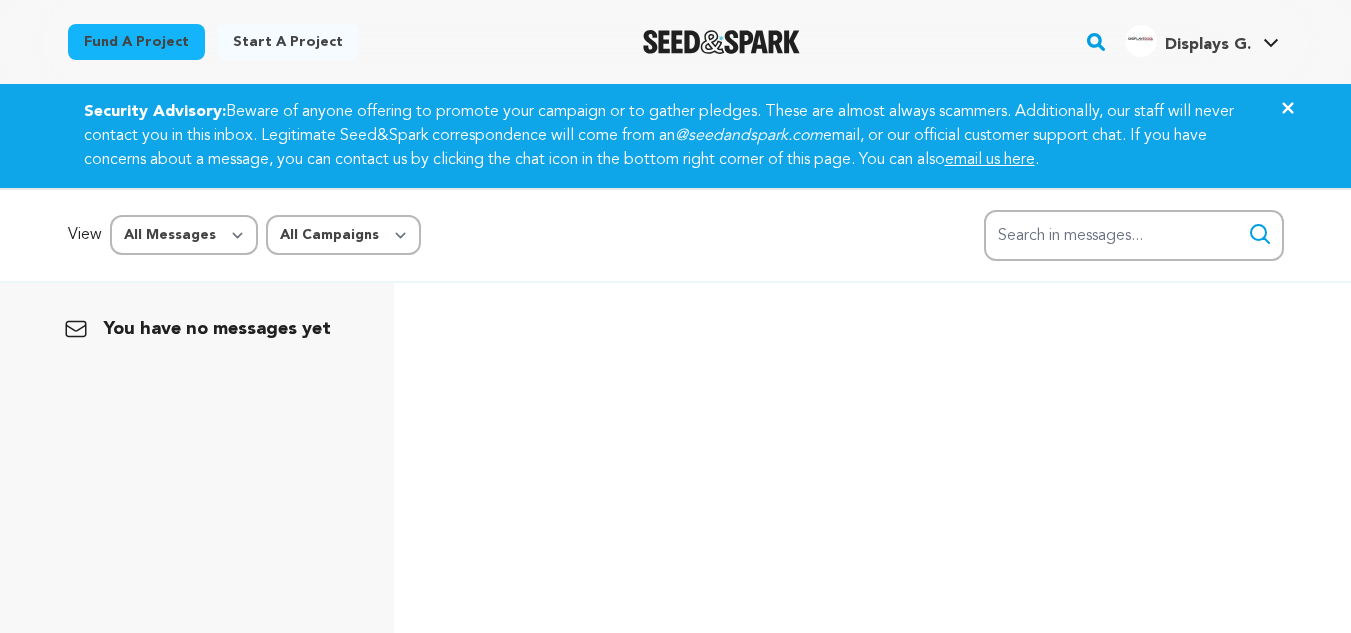 scroll, scrollTop: 0, scrollLeft: 0, axis: both 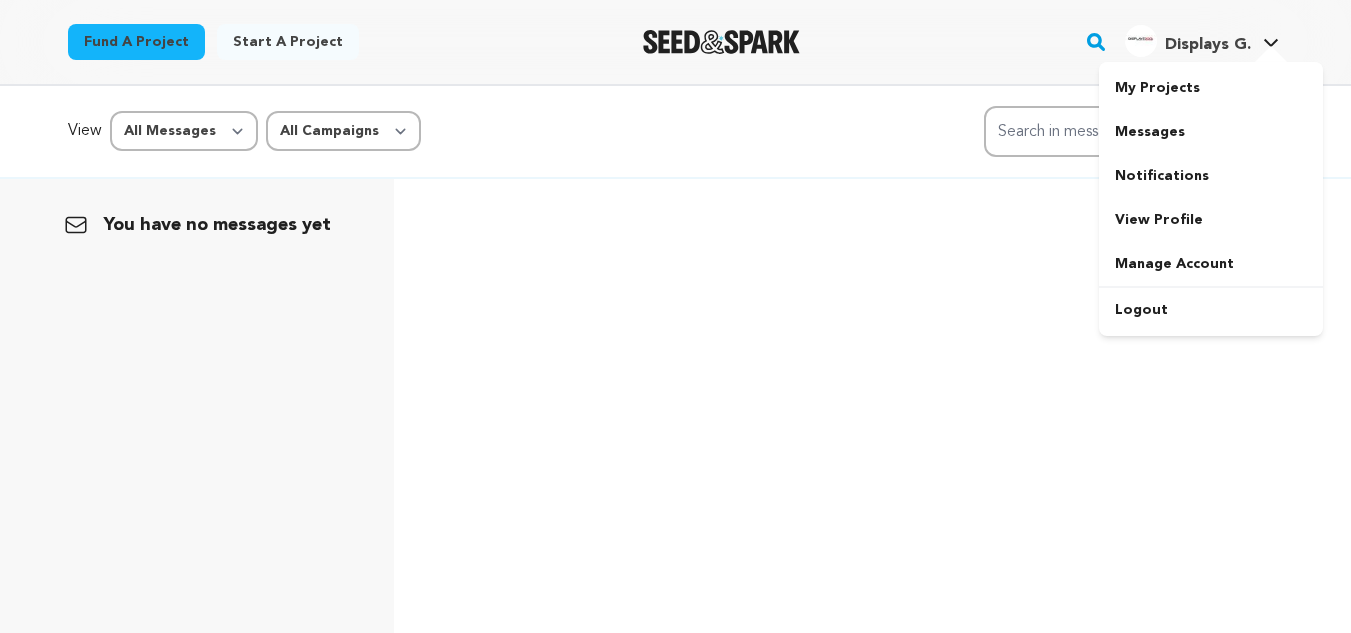 click on "Displays G." at bounding box center [1188, 41] 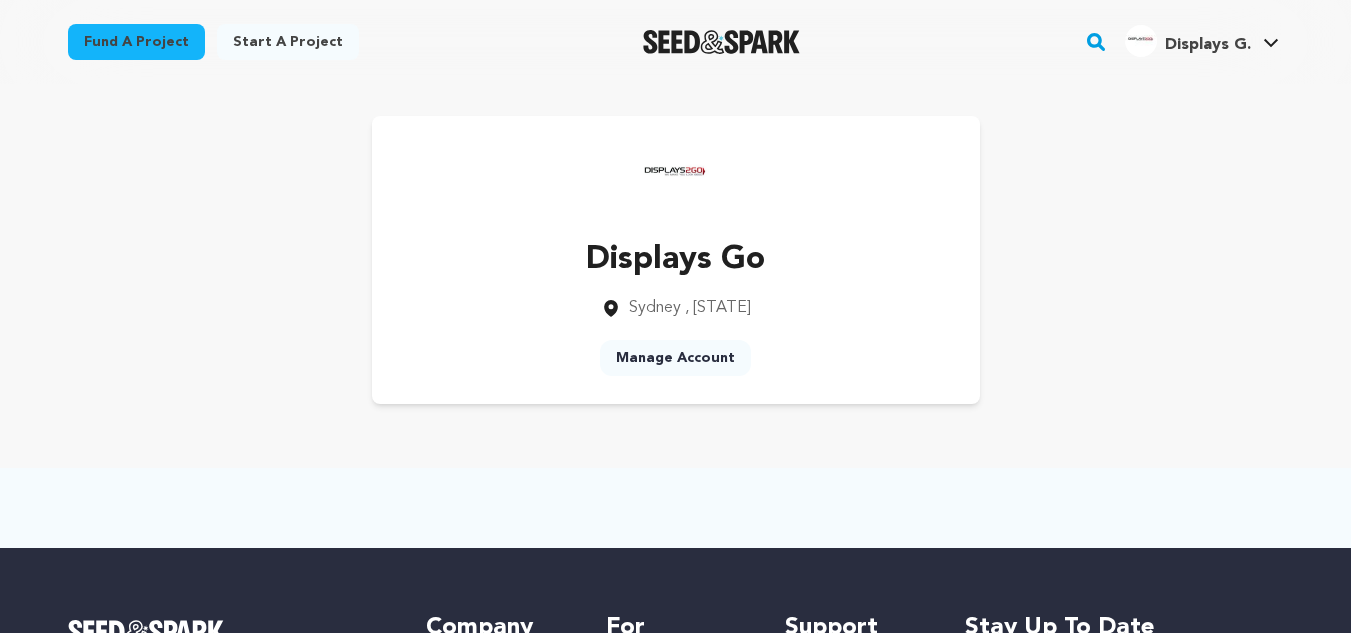 scroll, scrollTop: 0, scrollLeft: 0, axis: both 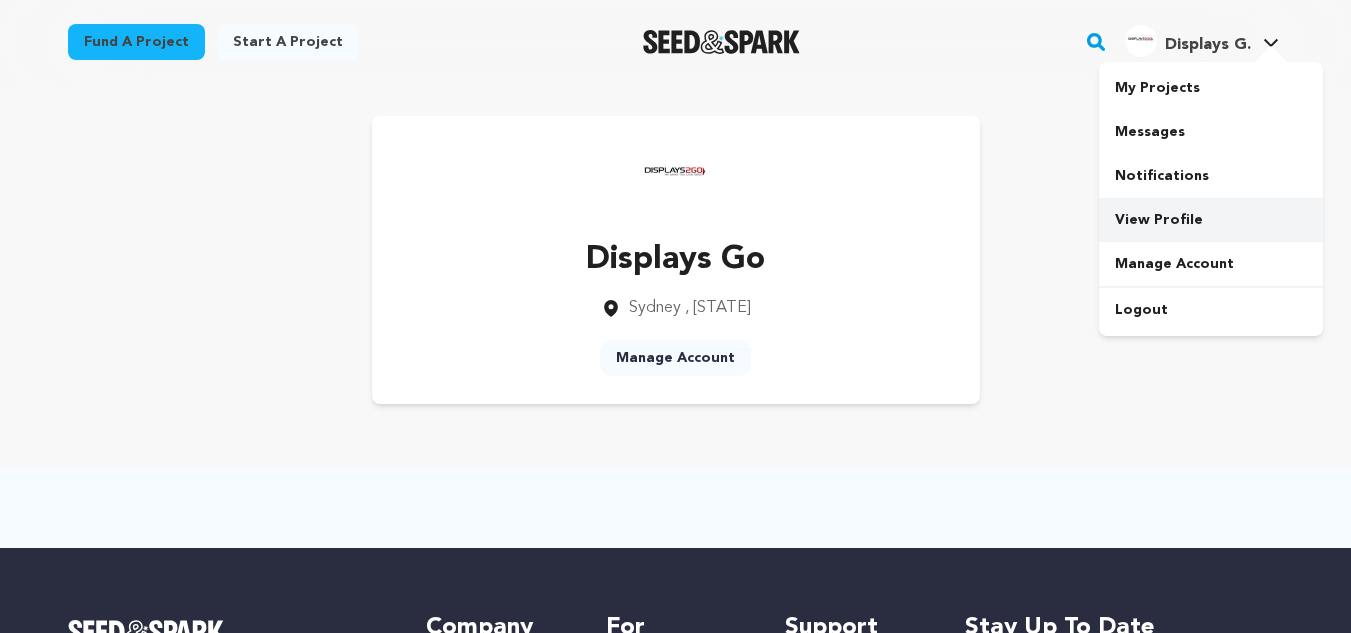 click on "View Profile" at bounding box center (1211, 220) 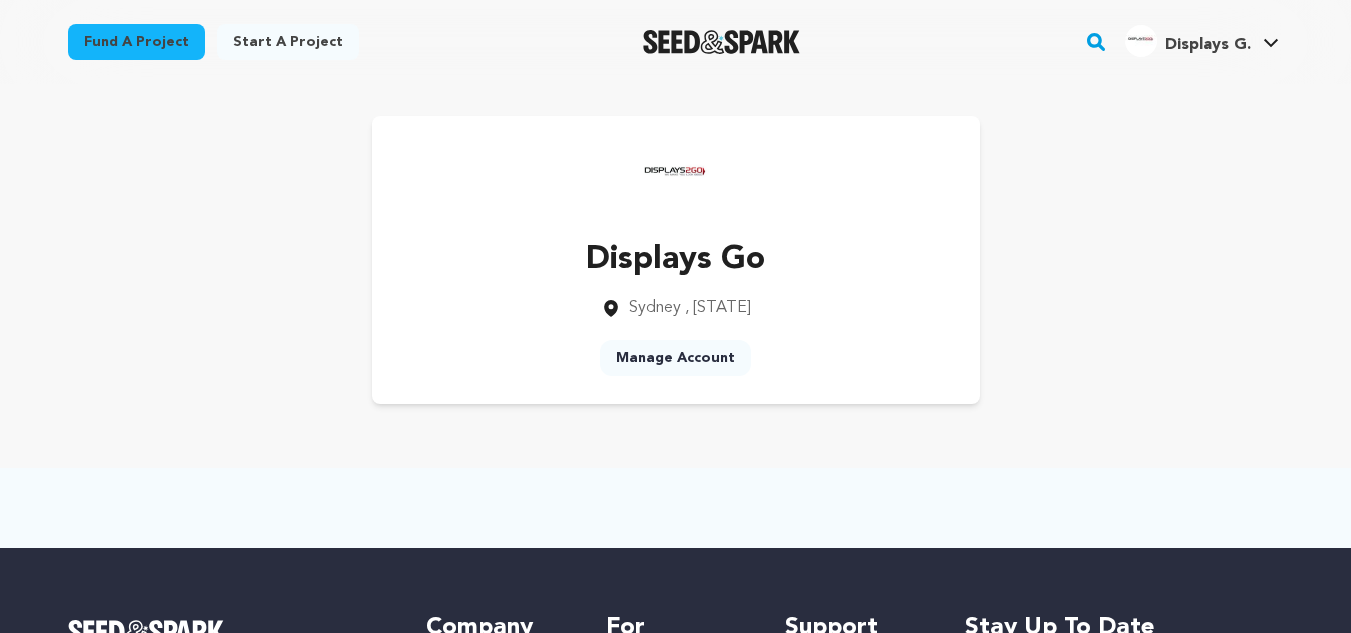 scroll, scrollTop: 0, scrollLeft: 0, axis: both 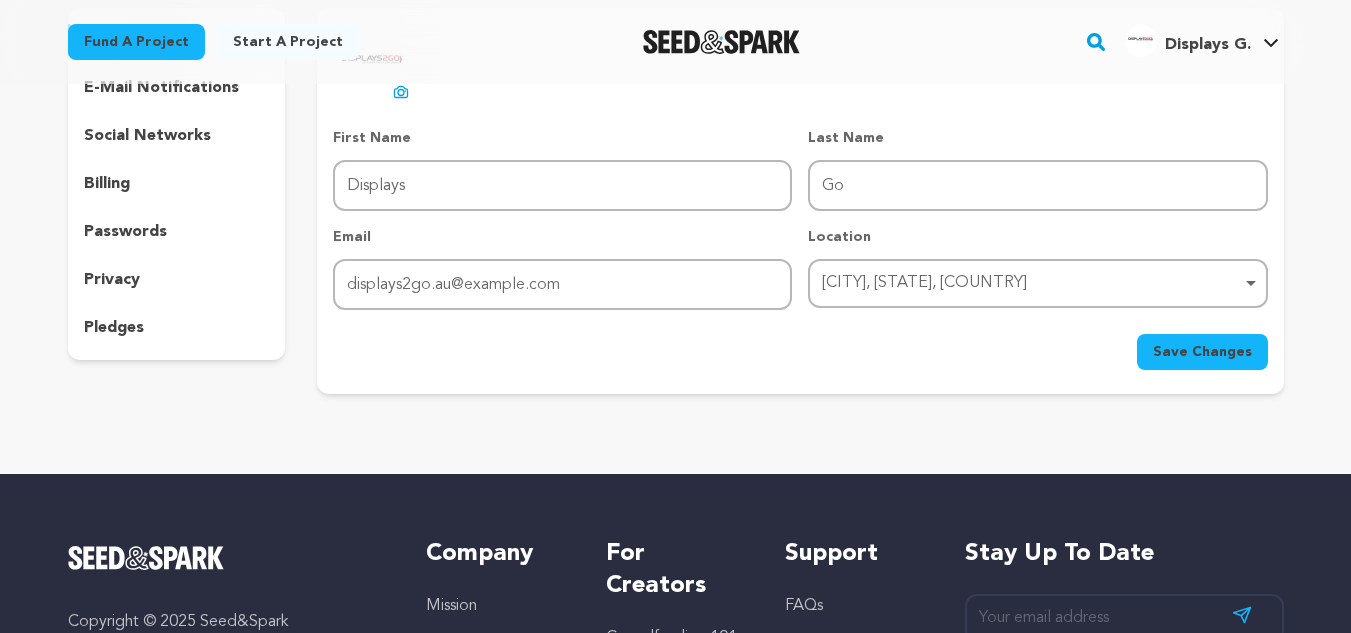 click on "privacy" at bounding box center [112, 280] 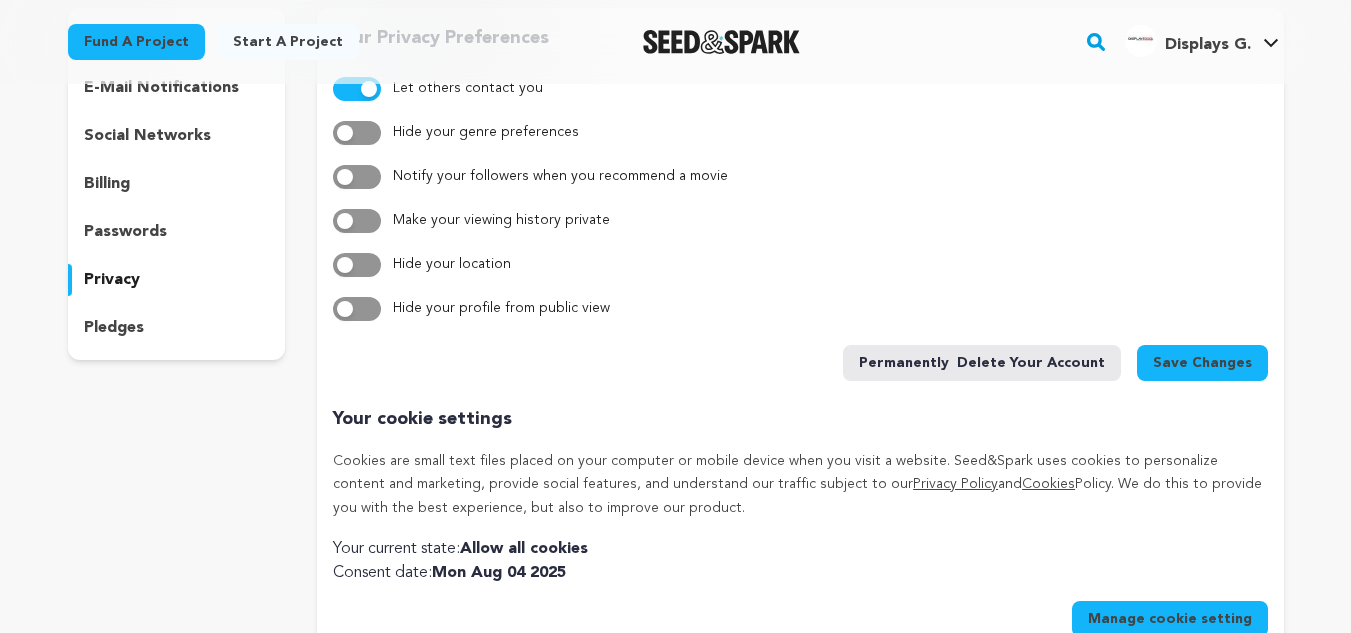 scroll, scrollTop: 100, scrollLeft: 0, axis: vertical 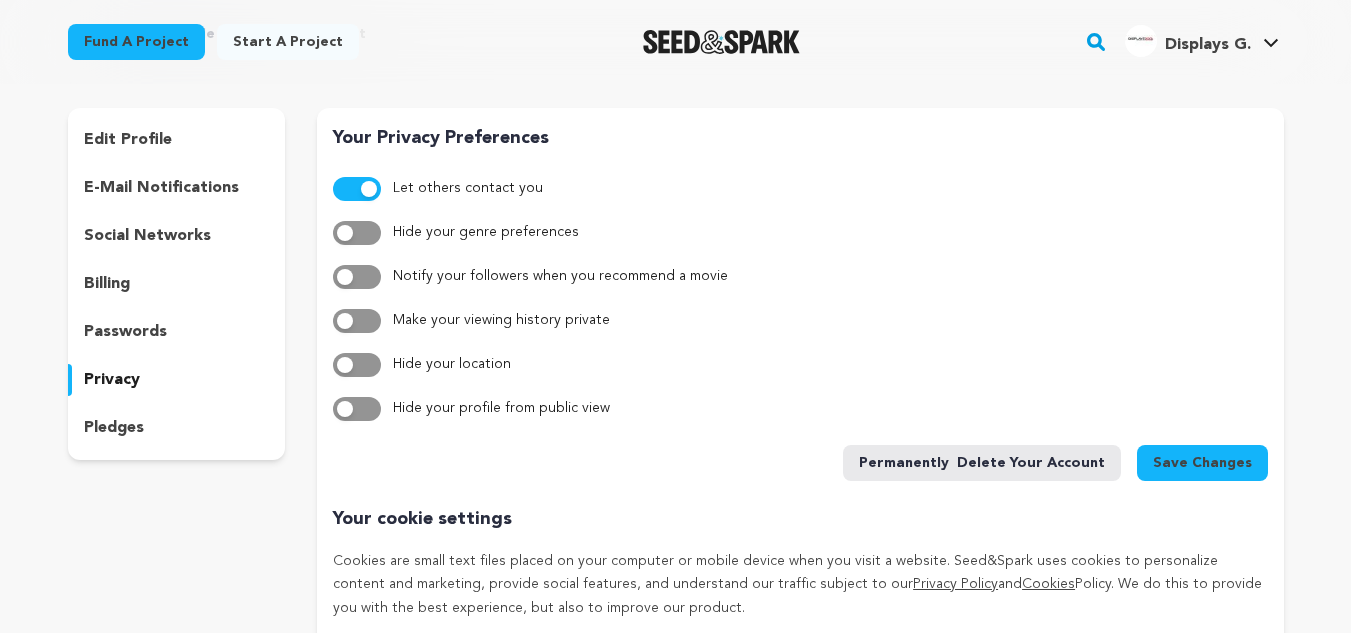 click on "social networks" at bounding box center [147, 236] 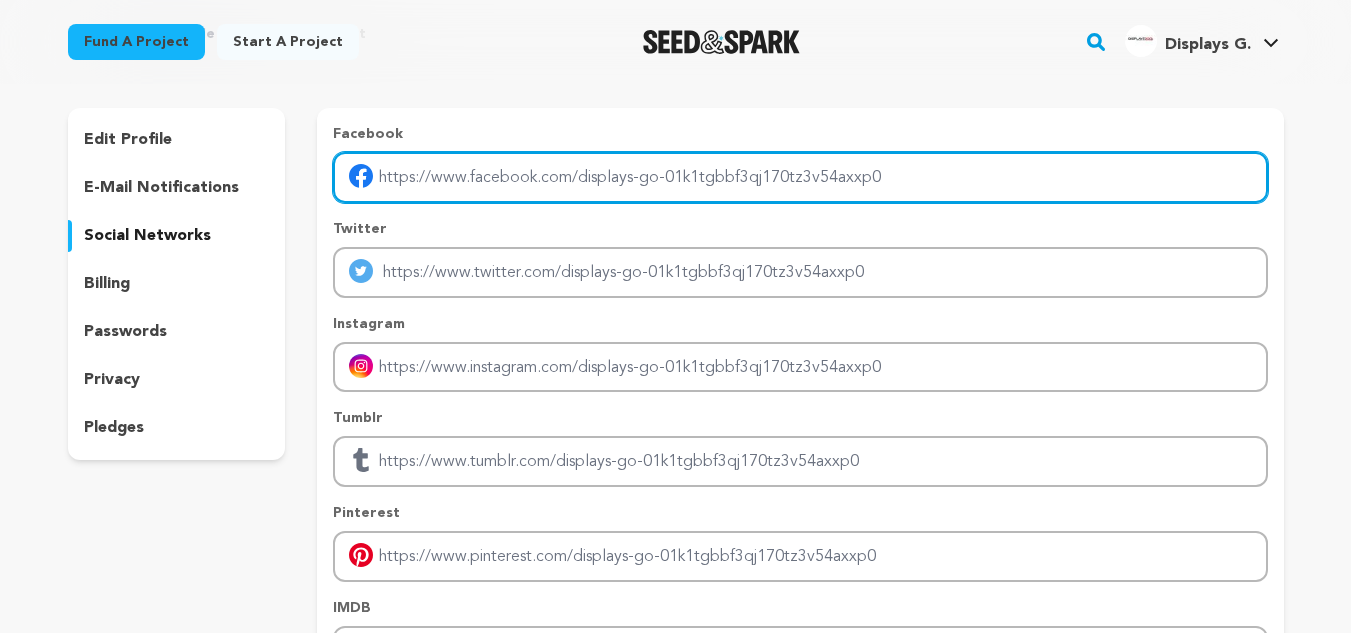 click at bounding box center (800, 177) 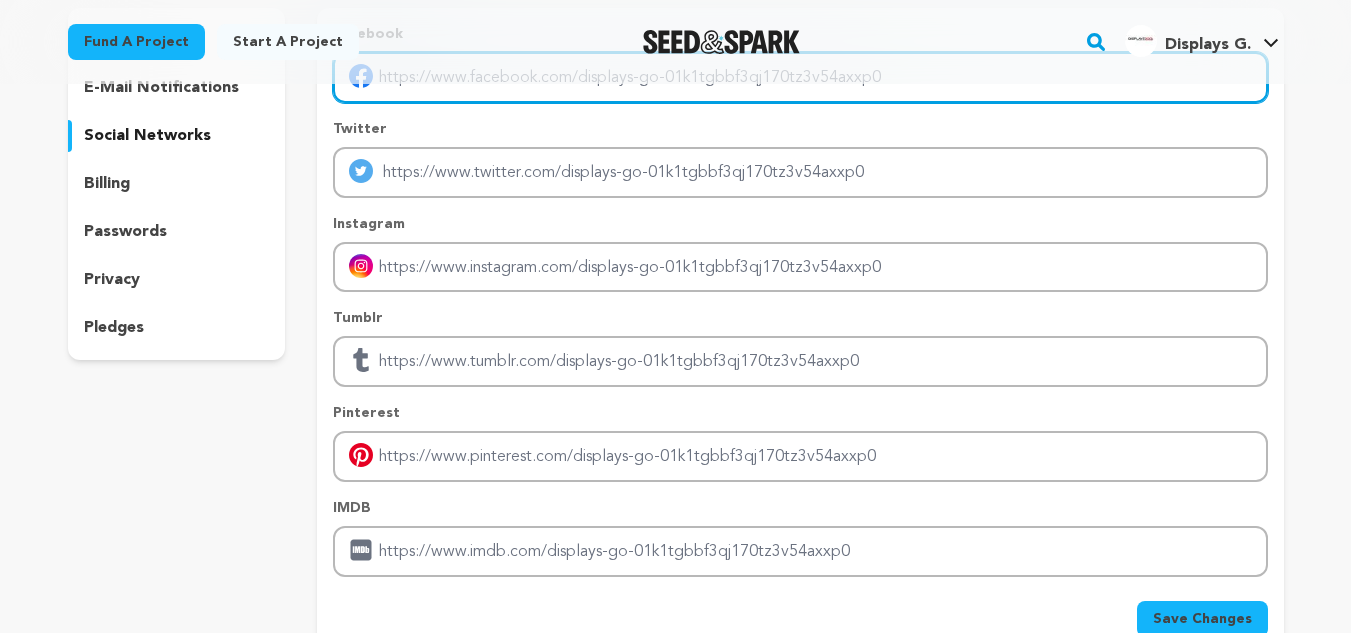 scroll, scrollTop: 100, scrollLeft: 0, axis: vertical 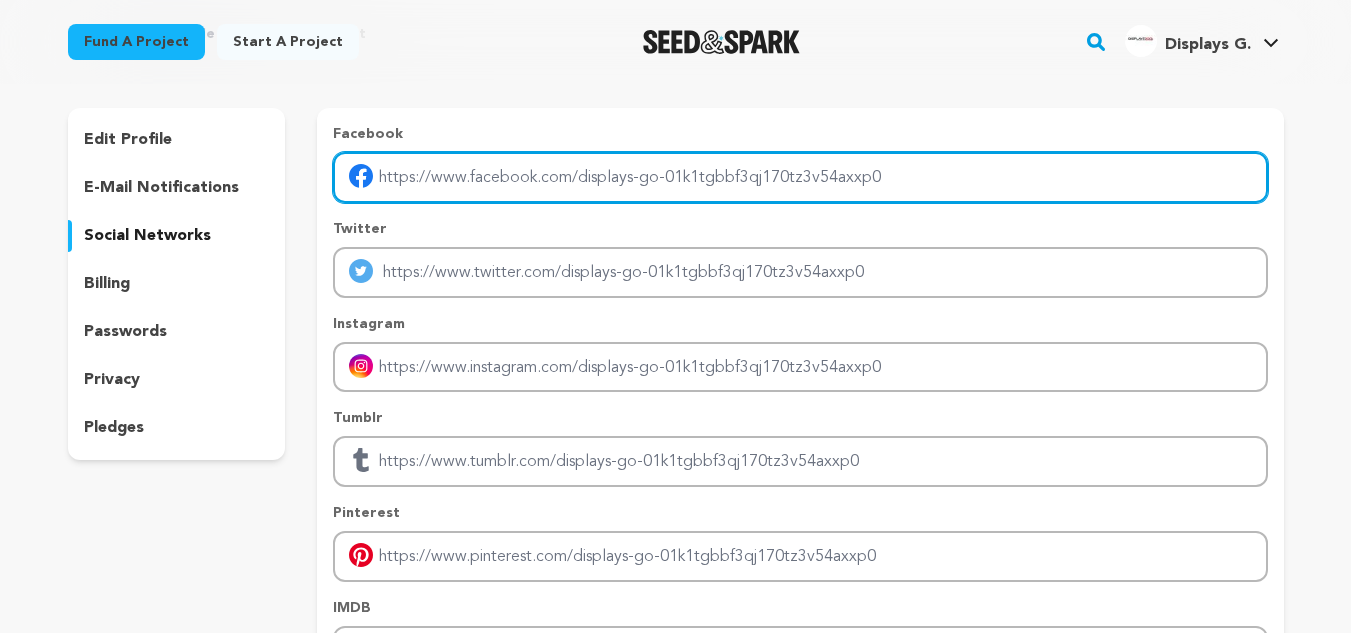 click at bounding box center [800, 177] 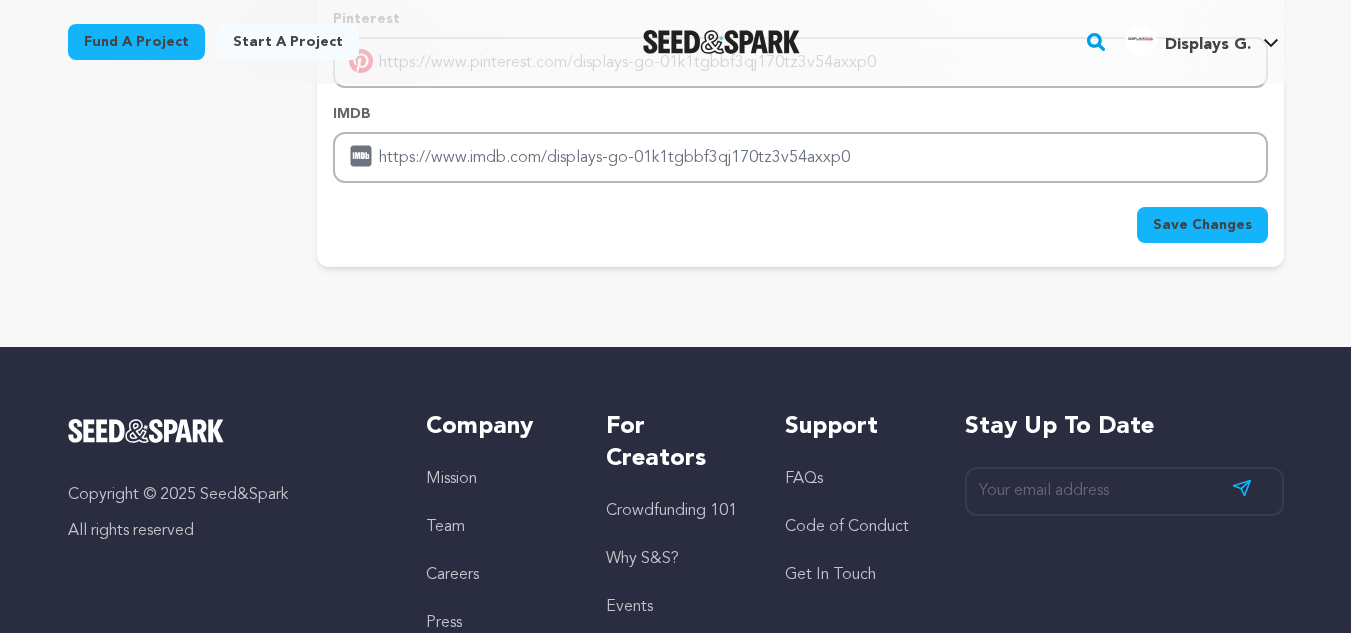 scroll, scrollTop: 600, scrollLeft: 0, axis: vertical 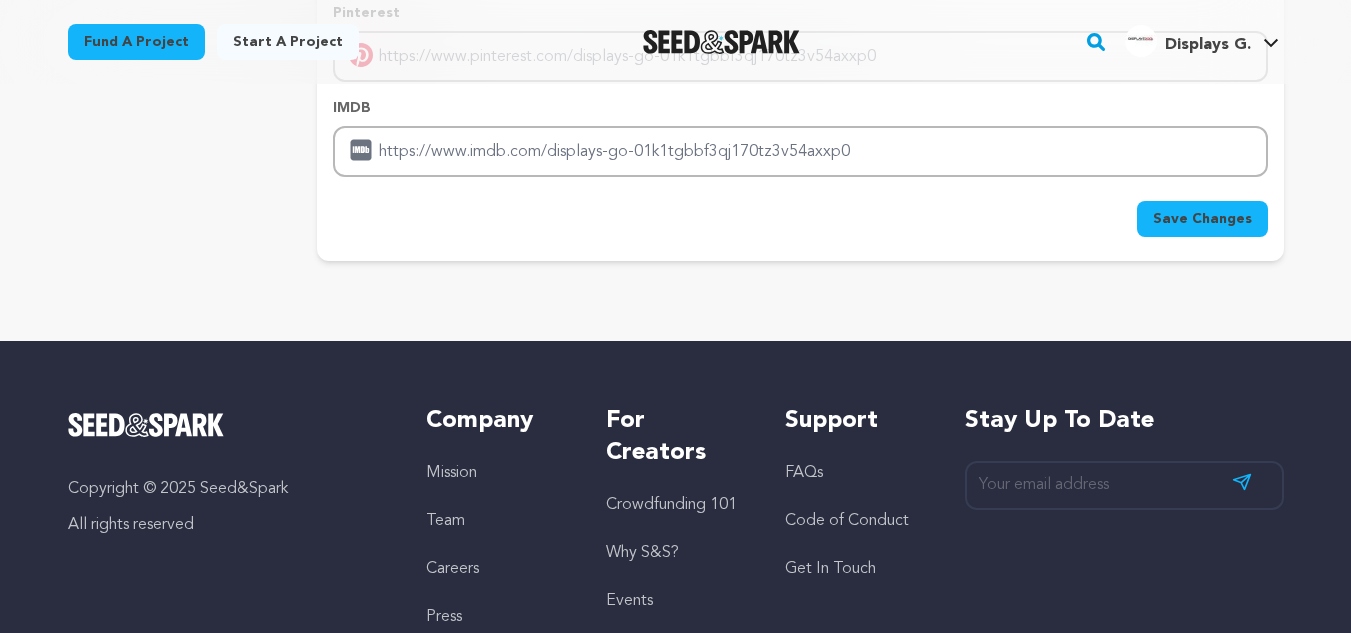 type on "https://www.facebook.com/displays2go.au/" 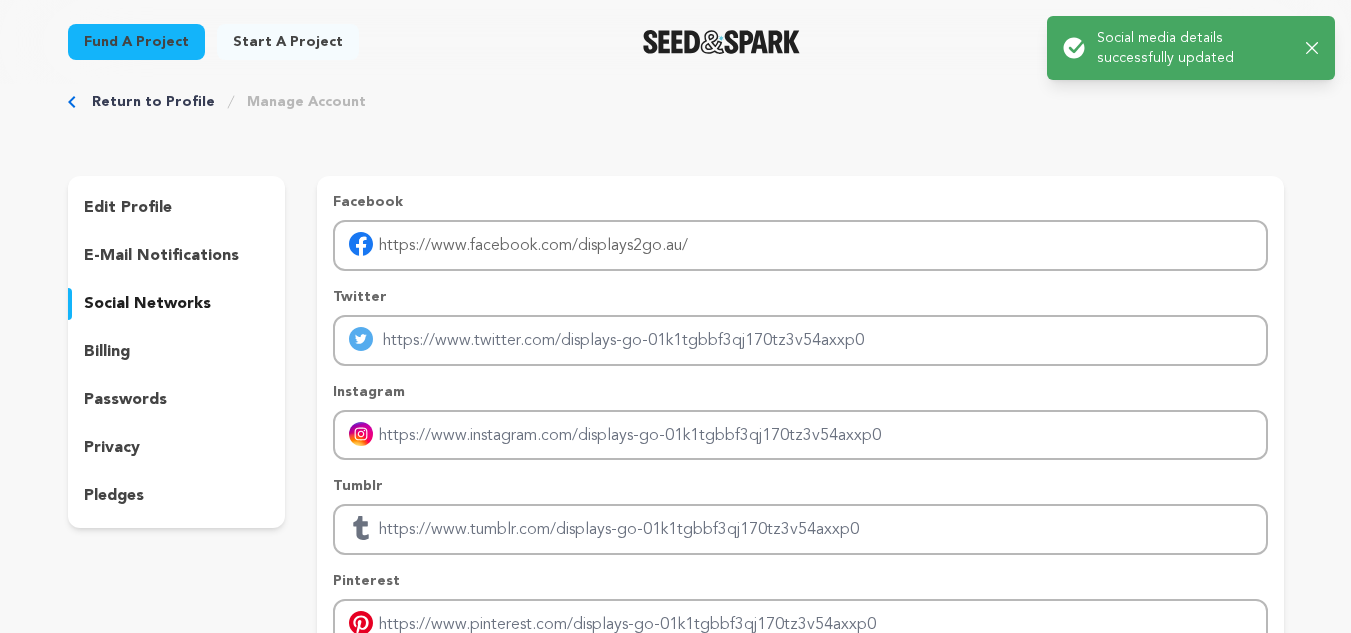 scroll, scrollTop: 0, scrollLeft: 0, axis: both 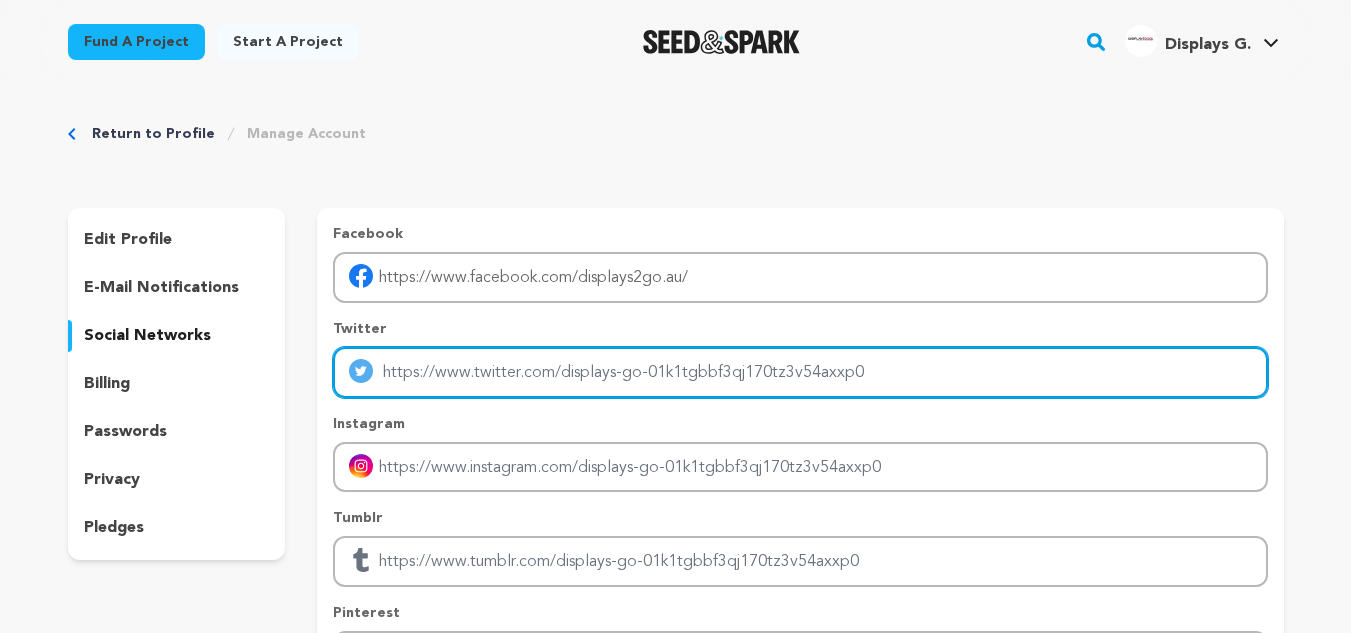 click at bounding box center [800, 372] 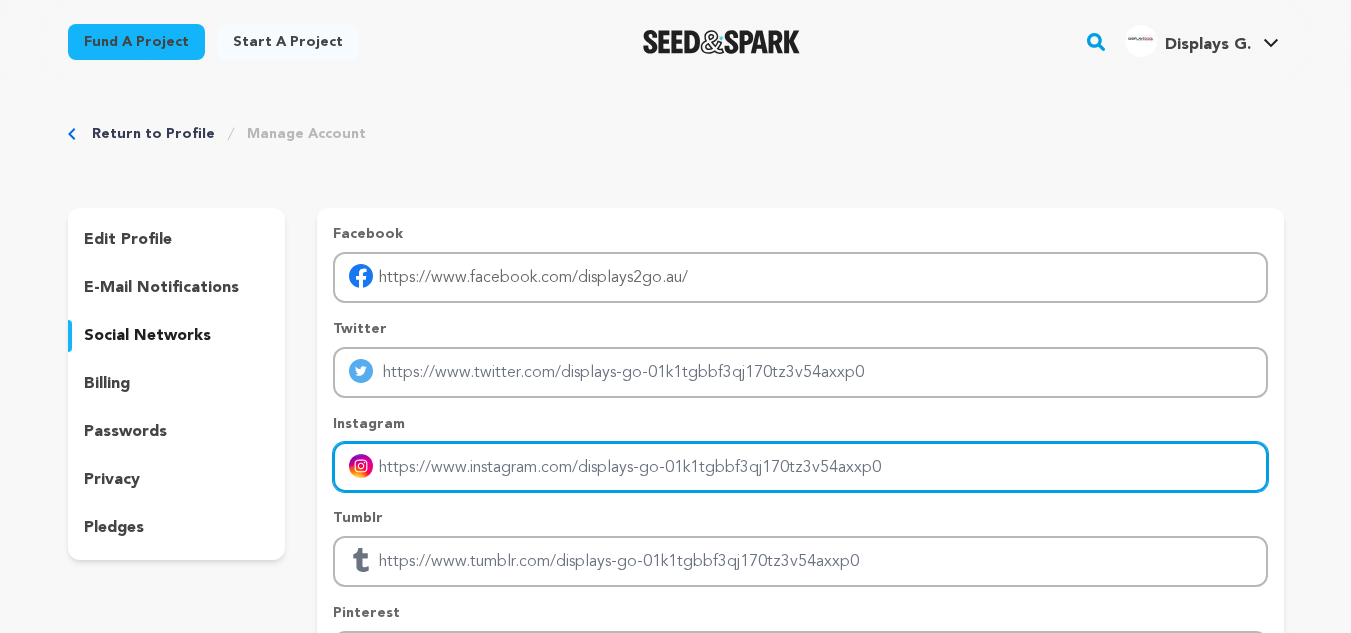 click at bounding box center (800, 467) 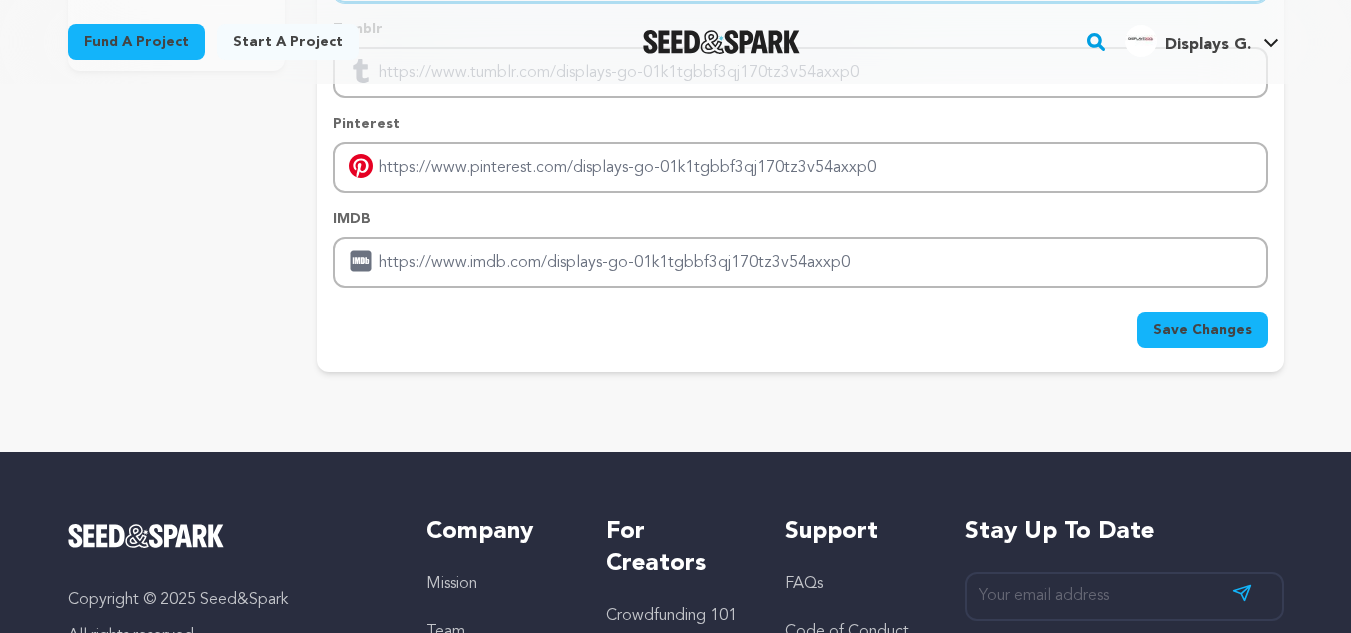 scroll, scrollTop: 500, scrollLeft: 0, axis: vertical 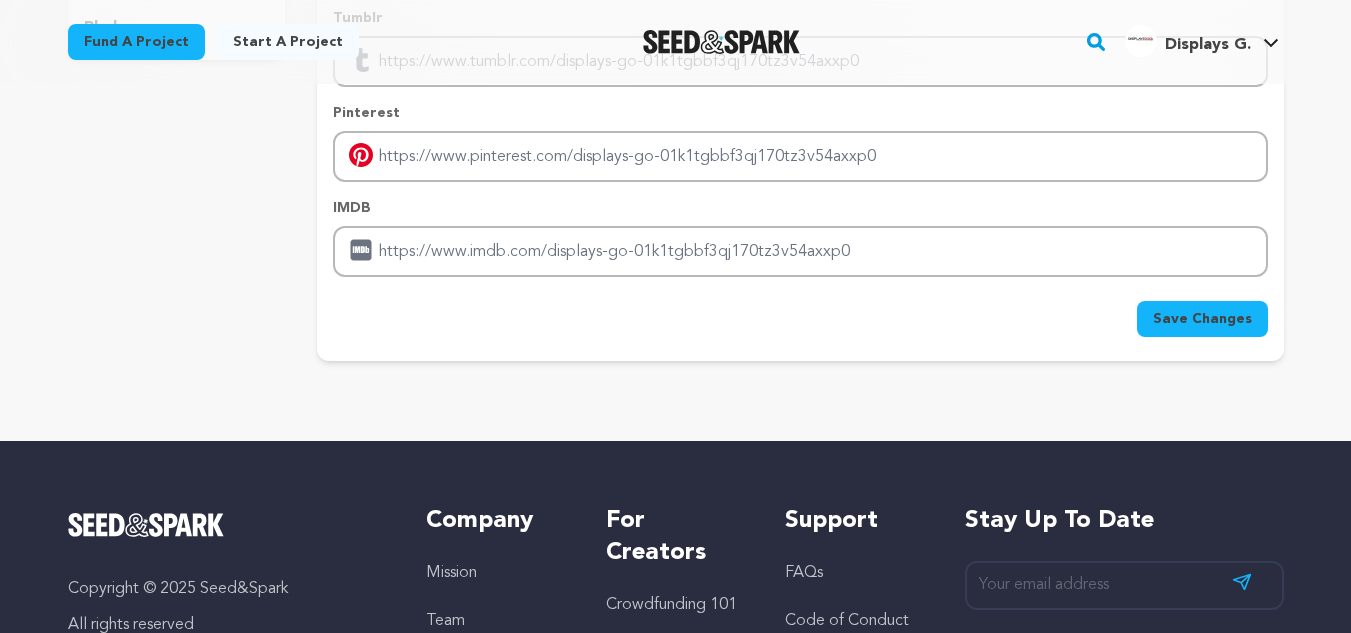 type on "https://www.instagram.com/displays2go.au/" 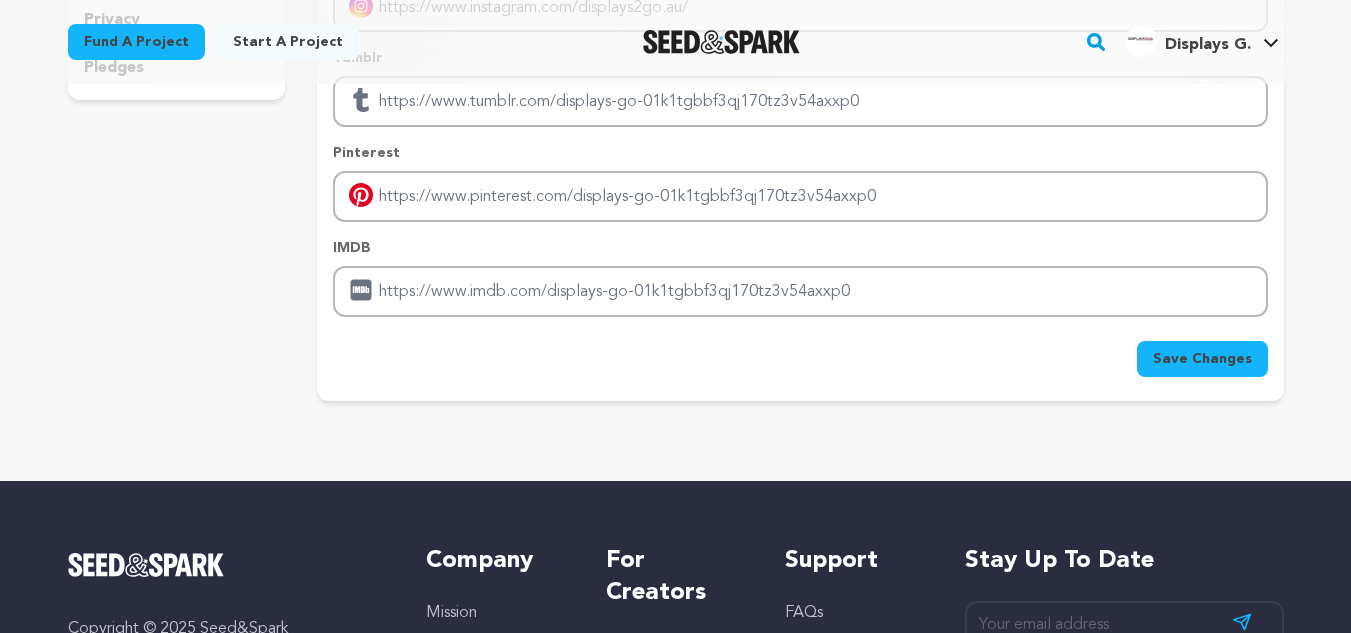 scroll, scrollTop: 500, scrollLeft: 0, axis: vertical 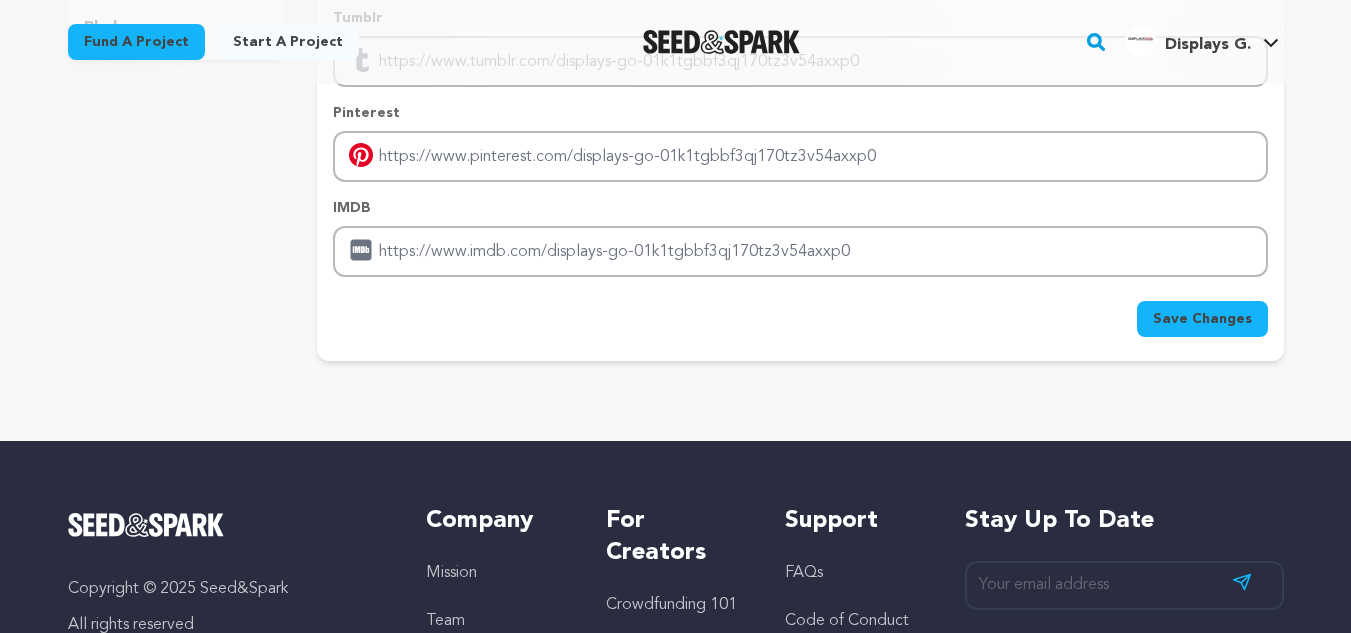 drag, startPoint x: 1200, startPoint y: 323, endPoint x: 1172, endPoint y: 327, distance: 28.284271 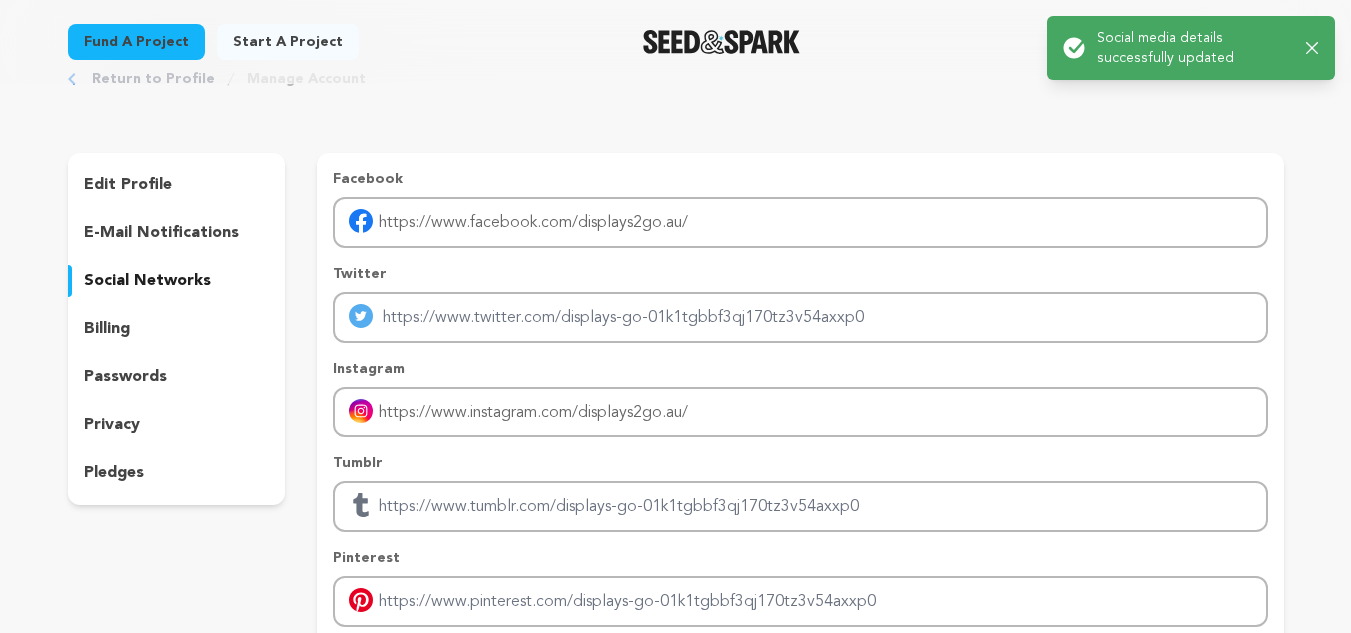 scroll, scrollTop: 0, scrollLeft: 0, axis: both 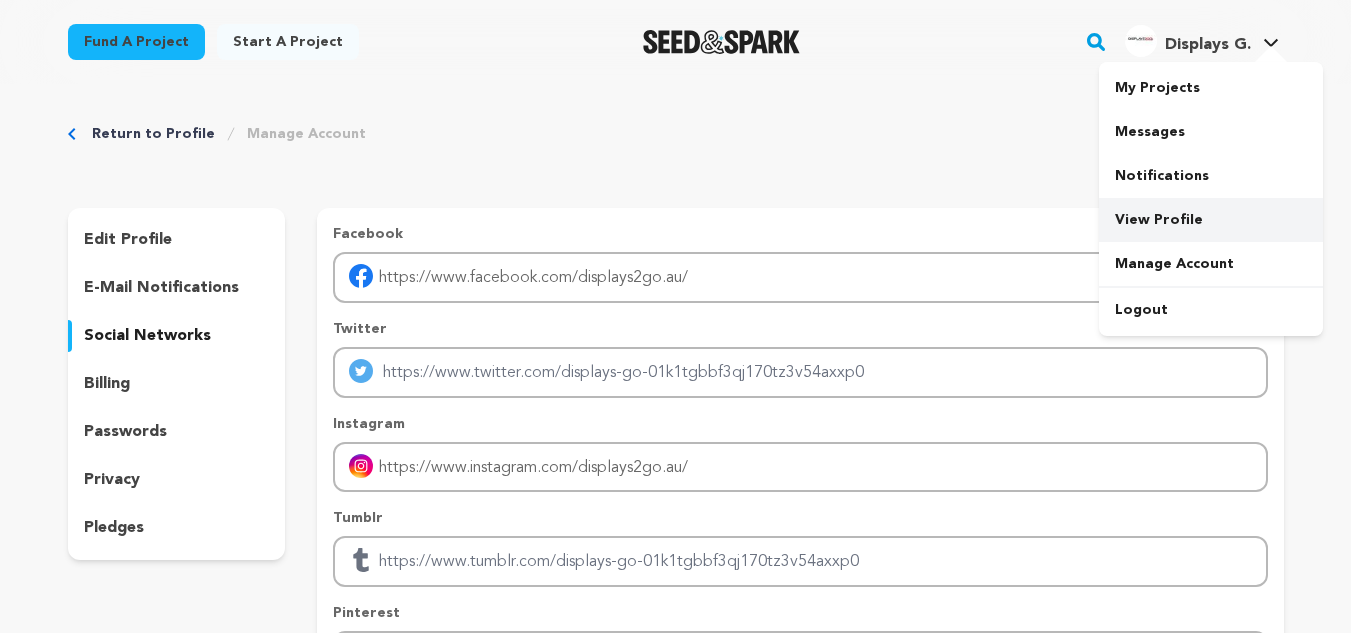 click on "View Profile" at bounding box center [1211, 220] 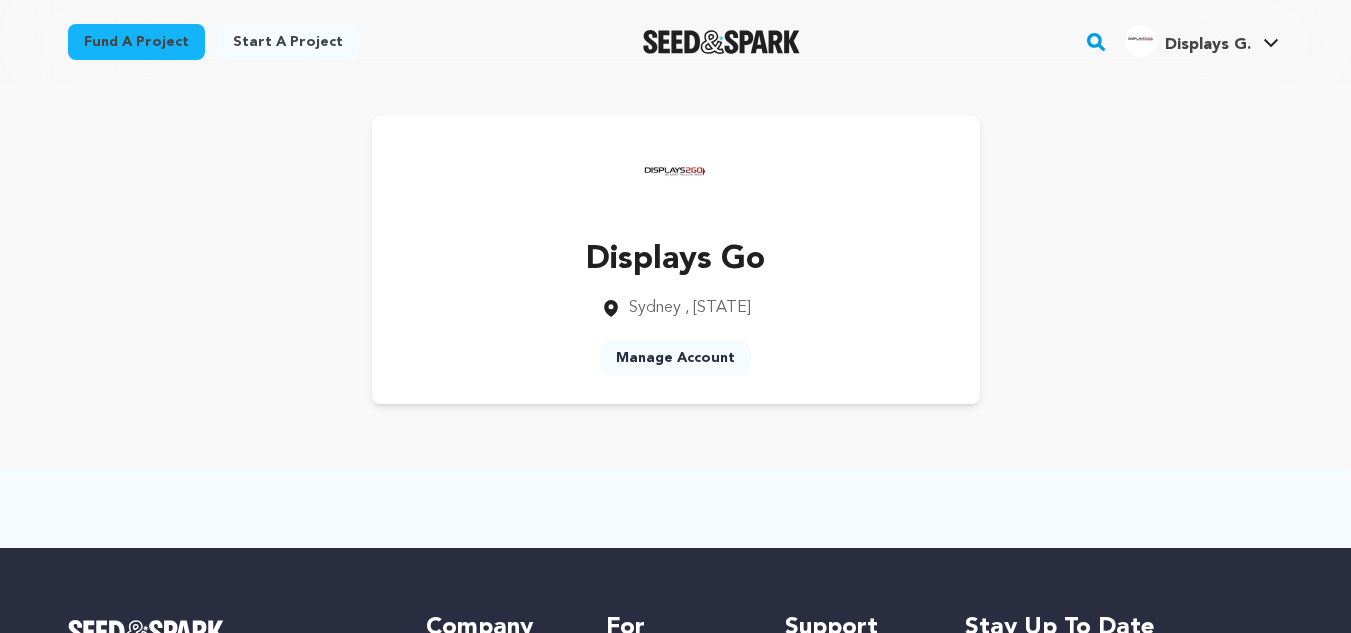 scroll, scrollTop: 0, scrollLeft: 0, axis: both 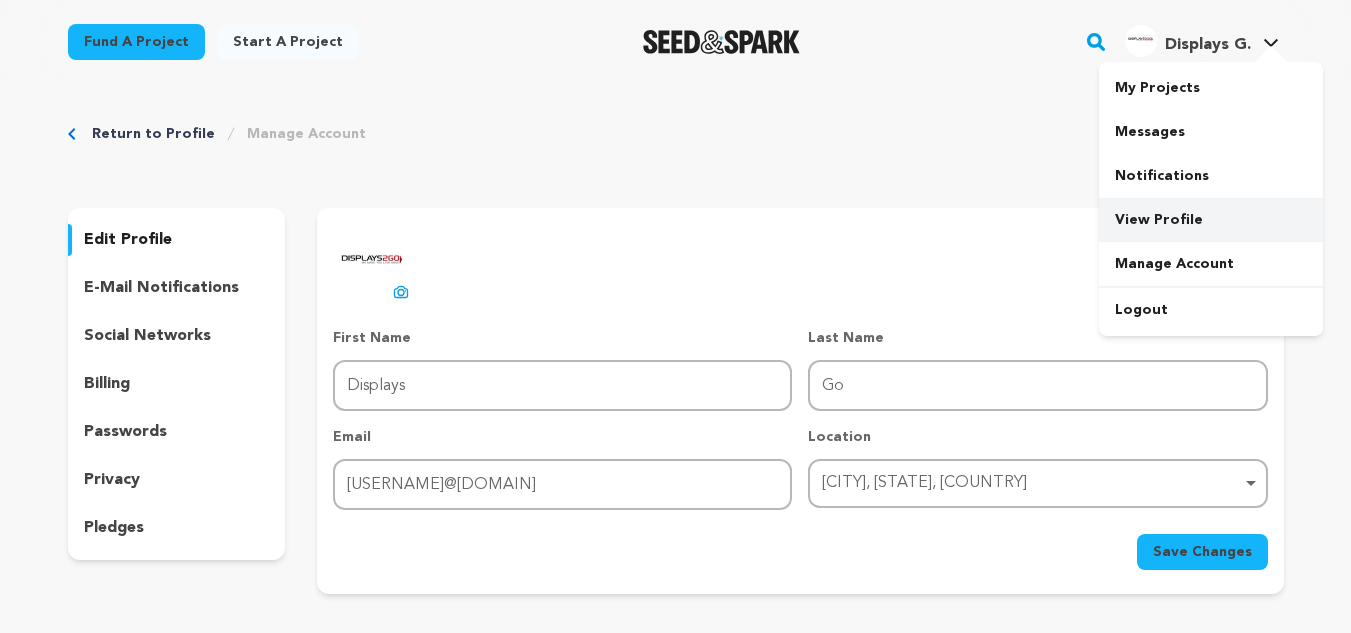 click on "View Profile" at bounding box center [1211, 220] 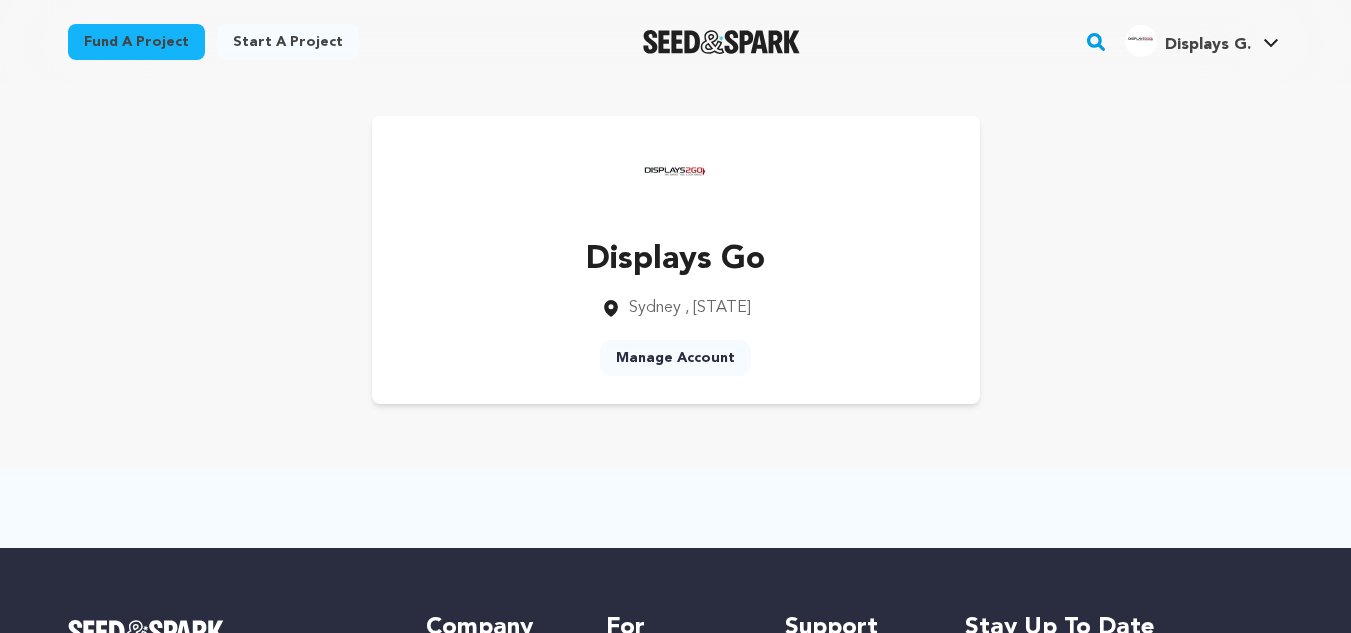 scroll, scrollTop: 0, scrollLeft: 0, axis: both 